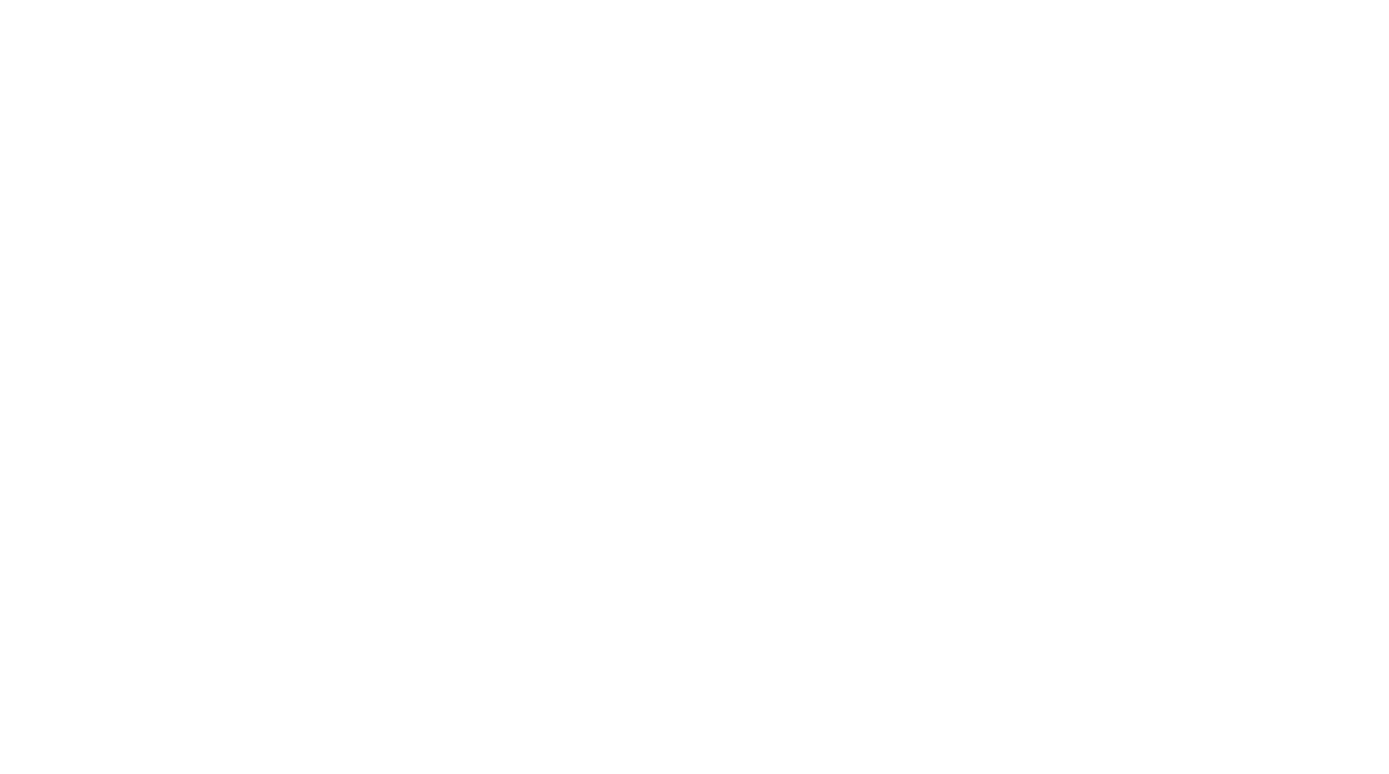 scroll, scrollTop: 0, scrollLeft: 0, axis: both 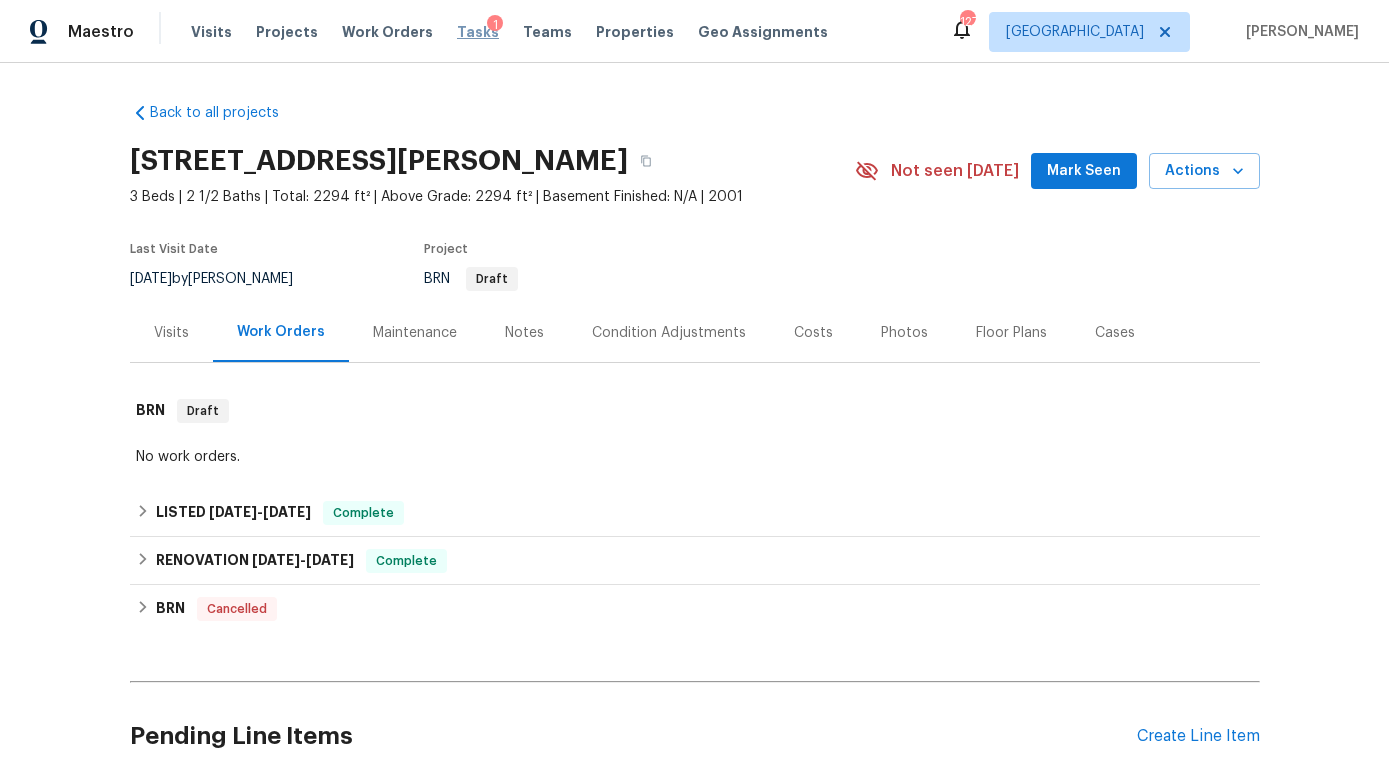 click on "Tasks" at bounding box center [478, 32] 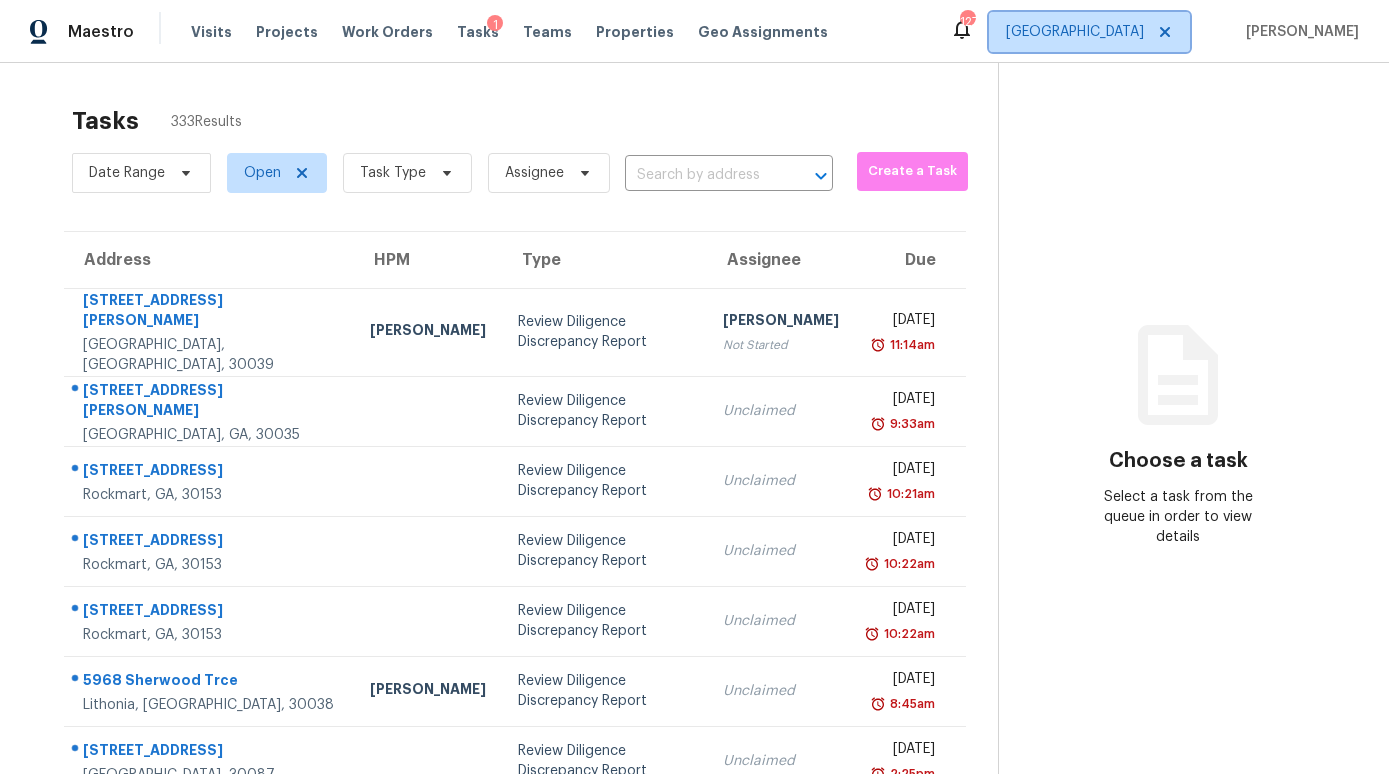 click on "[GEOGRAPHIC_DATA]" at bounding box center (1089, 32) 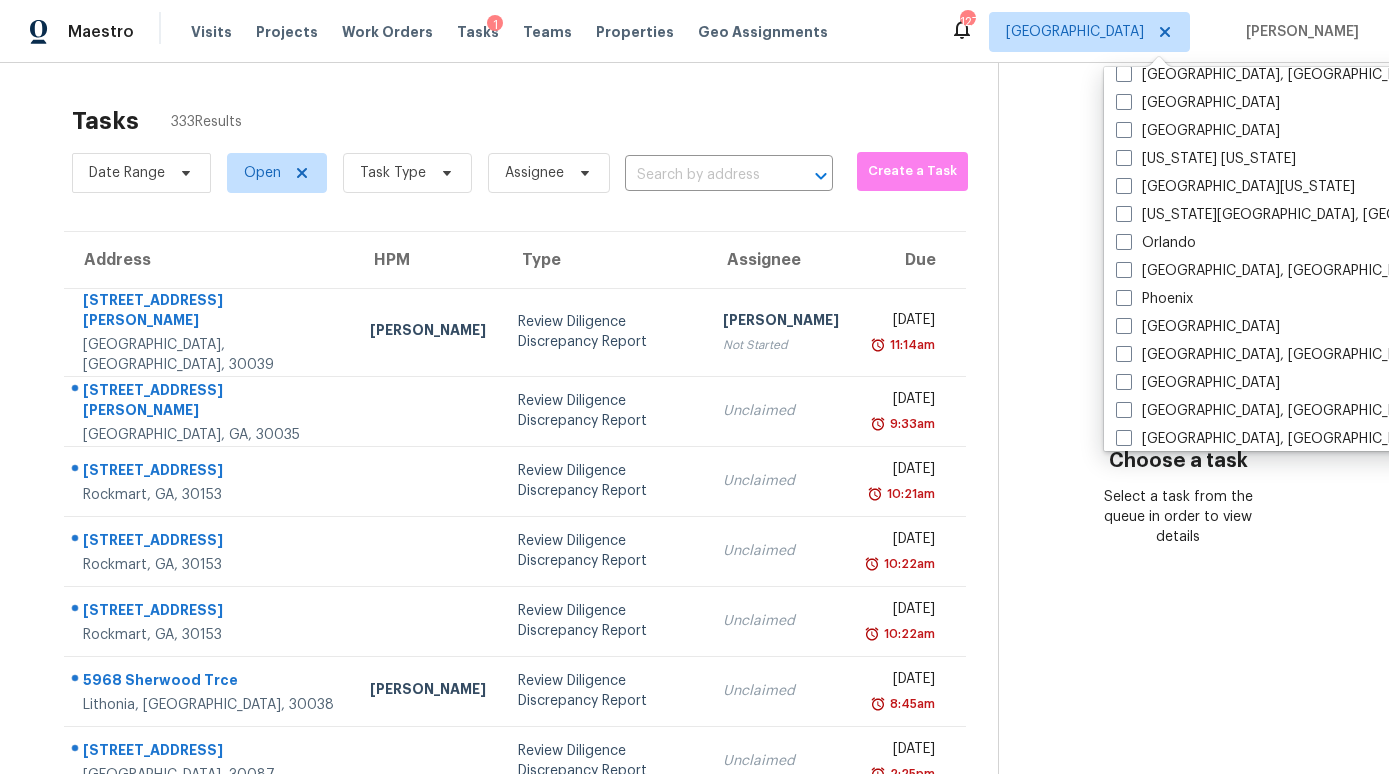 scroll, scrollTop: 1340, scrollLeft: 0, axis: vertical 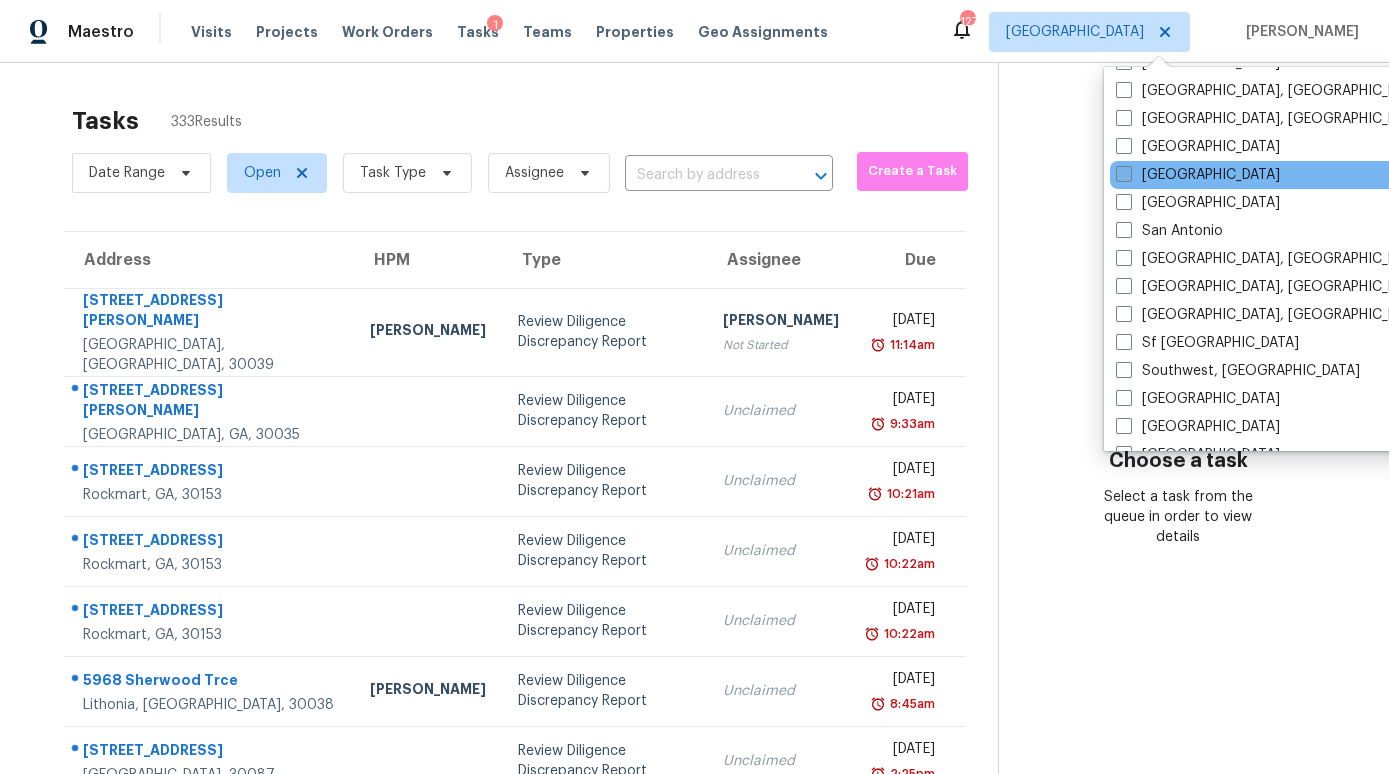 click on "[GEOGRAPHIC_DATA]" at bounding box center (1198, 175) 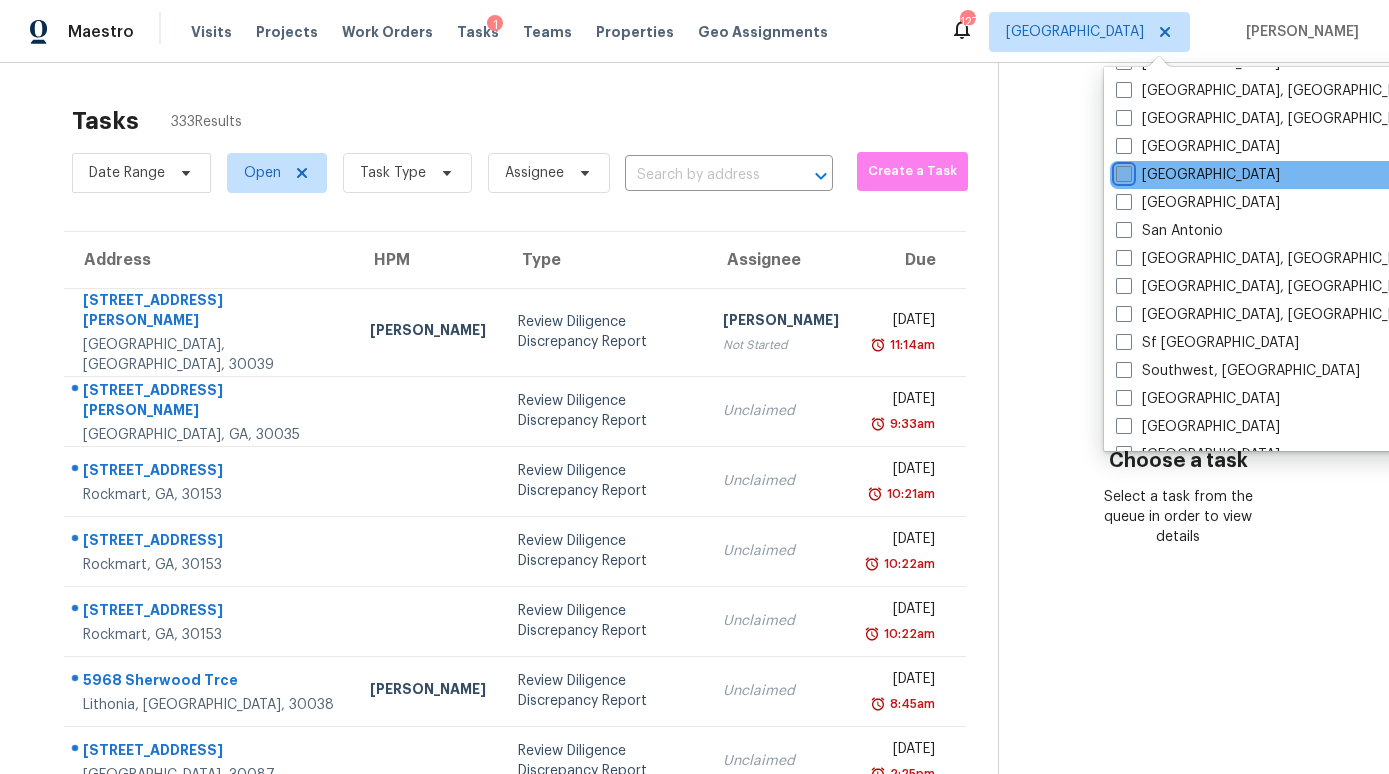 click on "[GEOGRAPHIC_DATA]" at bounding box center [1122, 171] 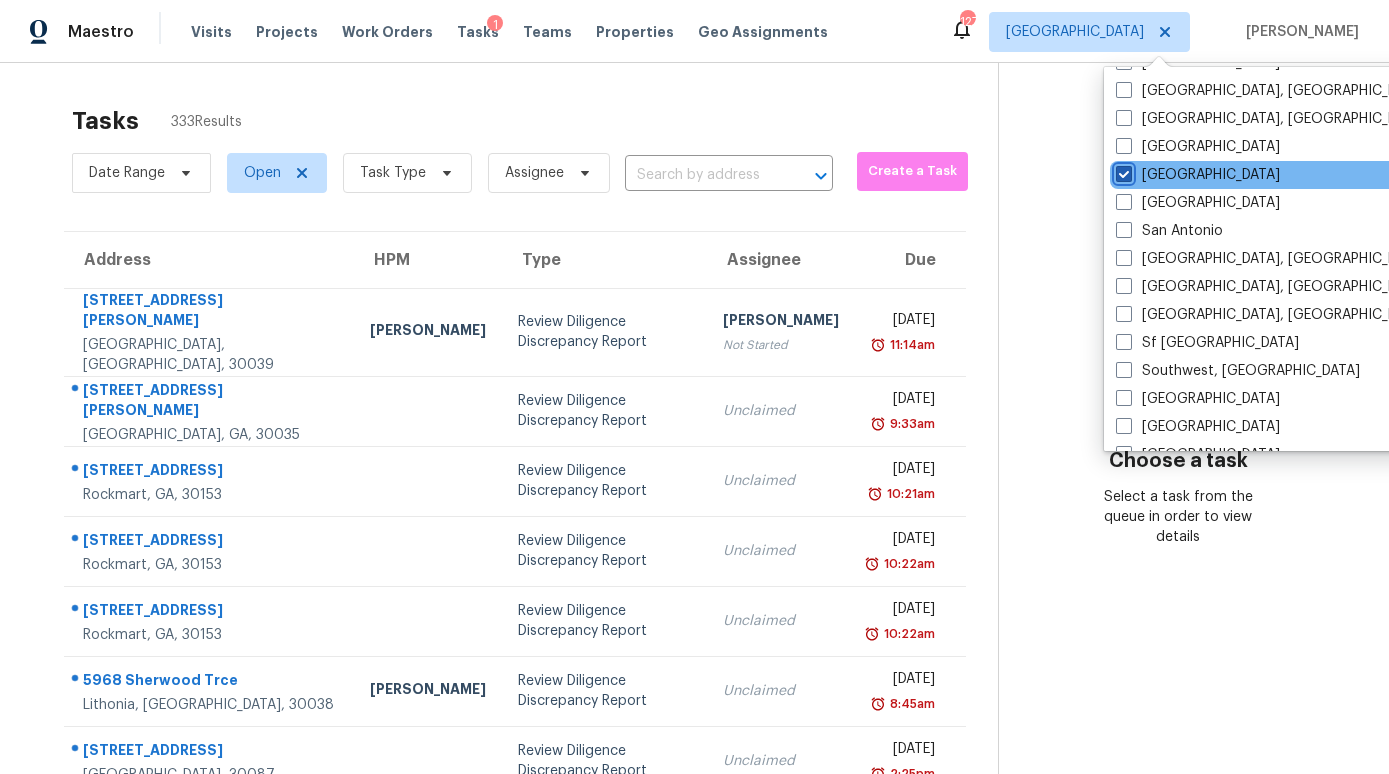 checkbox on "true" 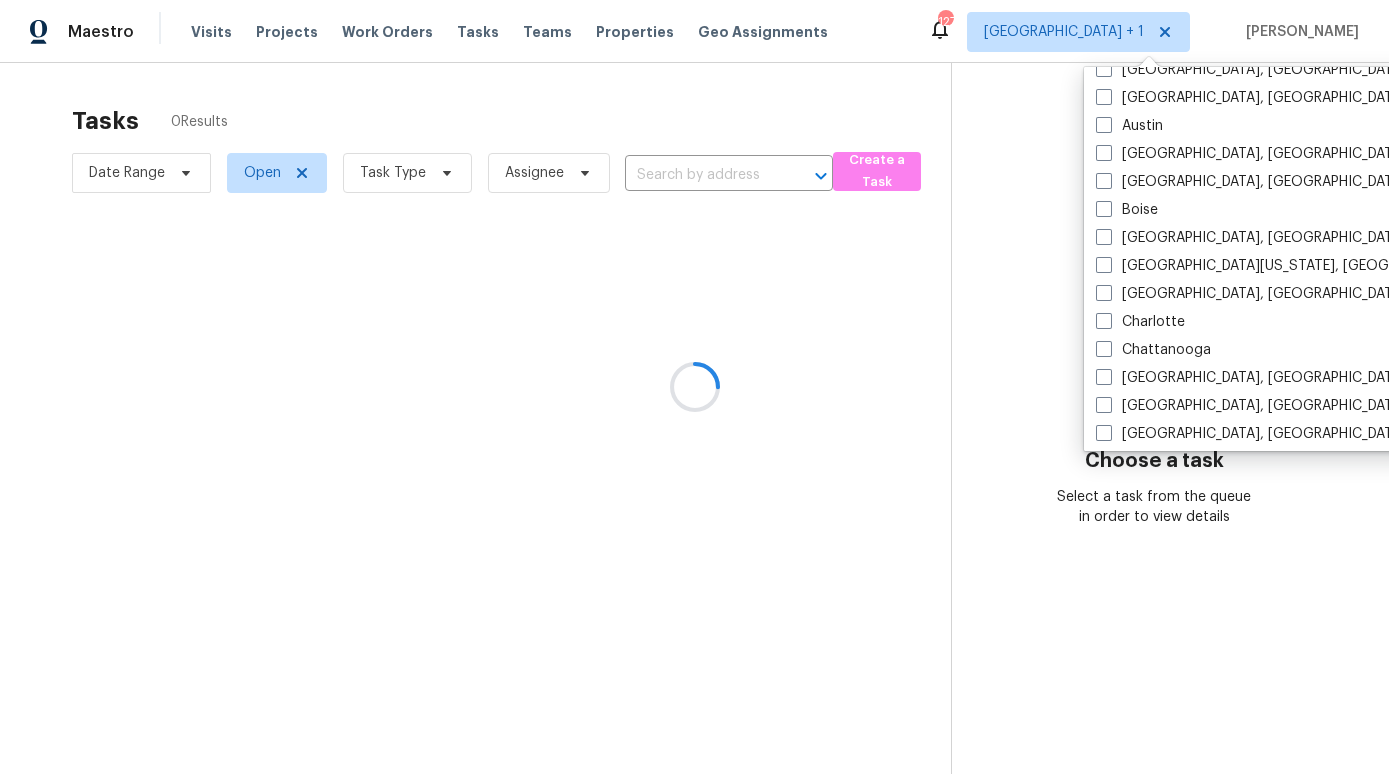 scroll, scrollTop: 0, scrollLeft: 0, axis: both 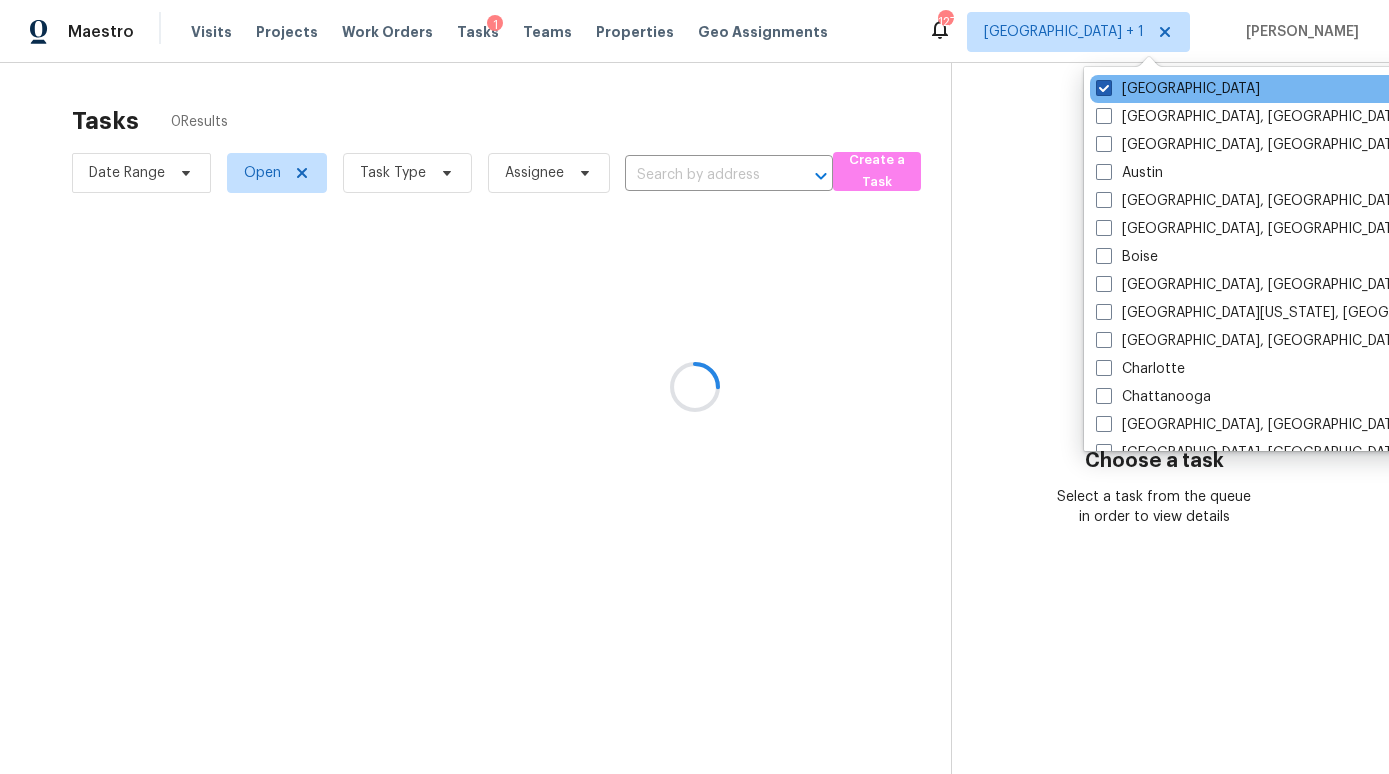 click on "[GEOGRAPHIC_DATA]" at bounding box center [1178, 89] 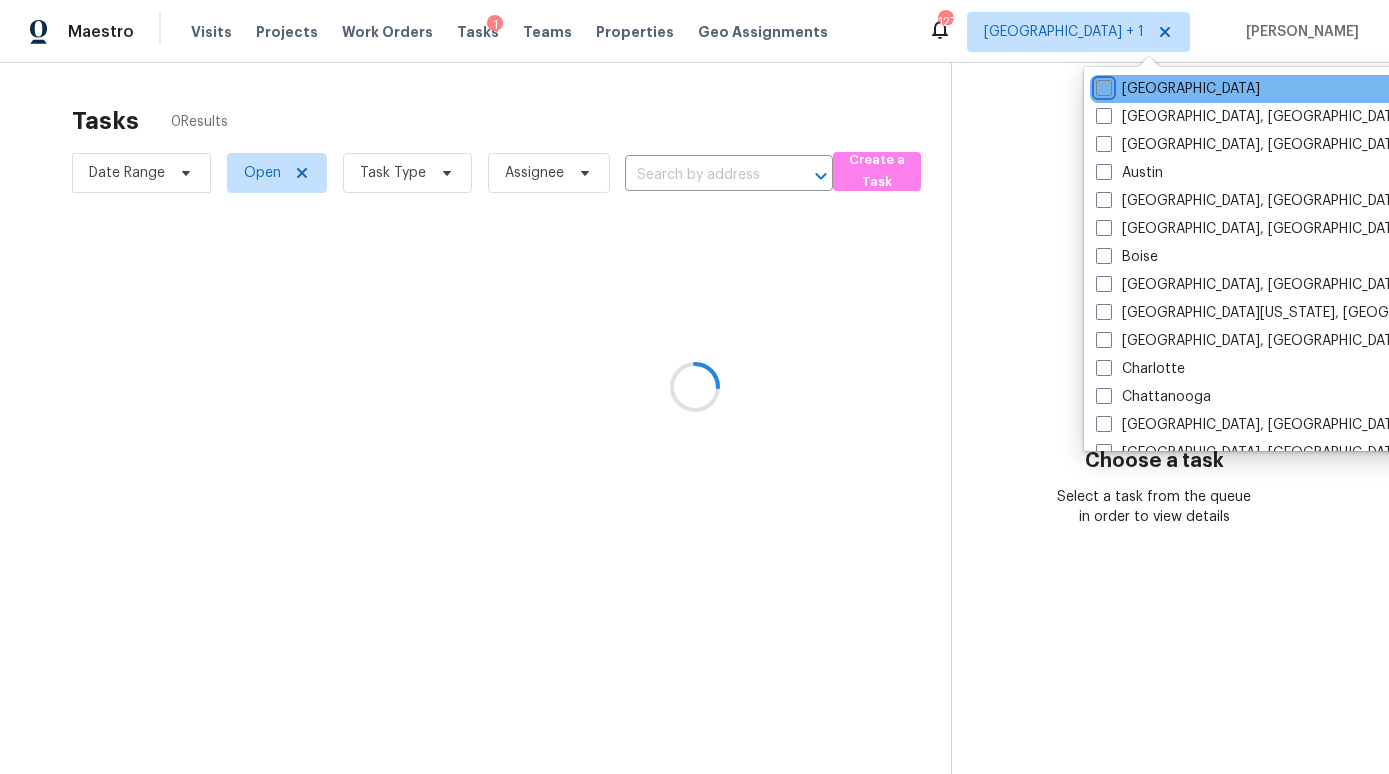 checkbox on "false" 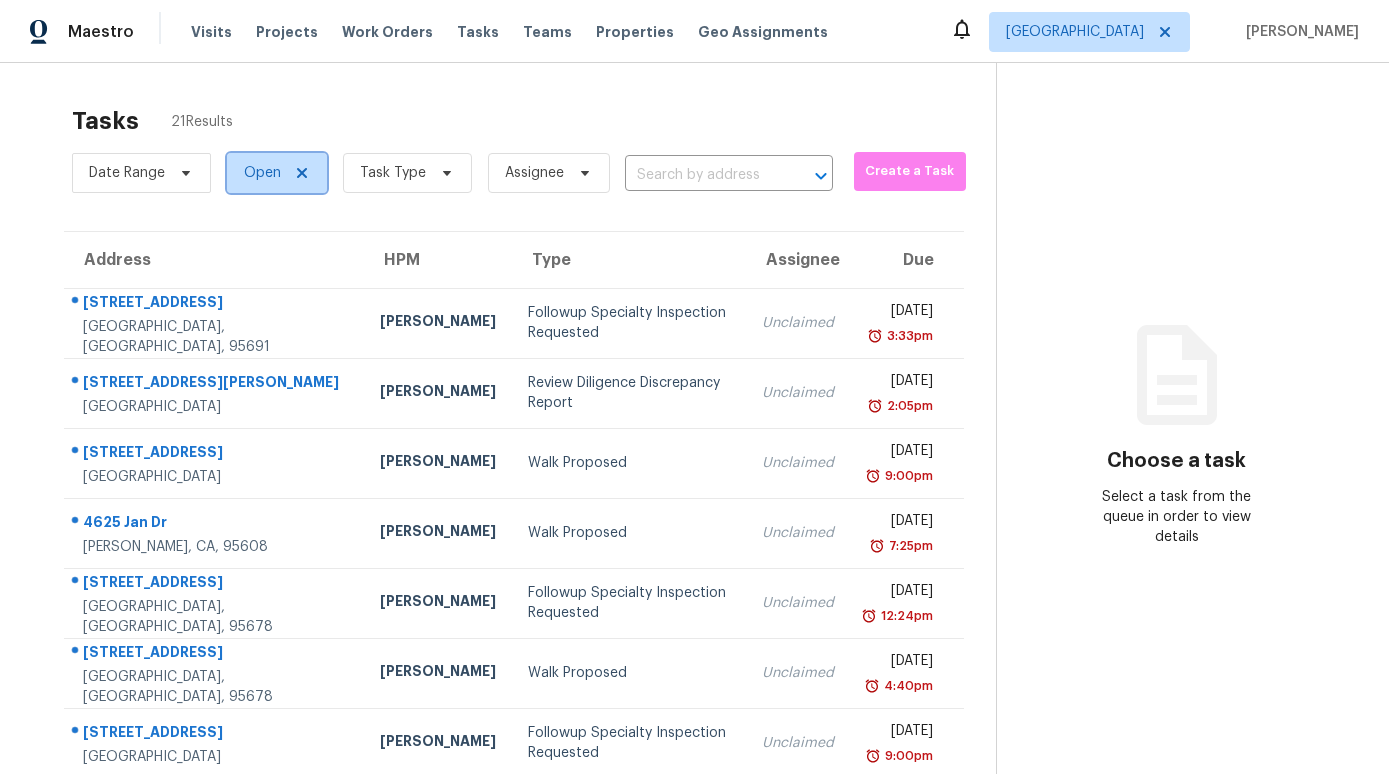 click on "Open" at bounding box center (262, 173) 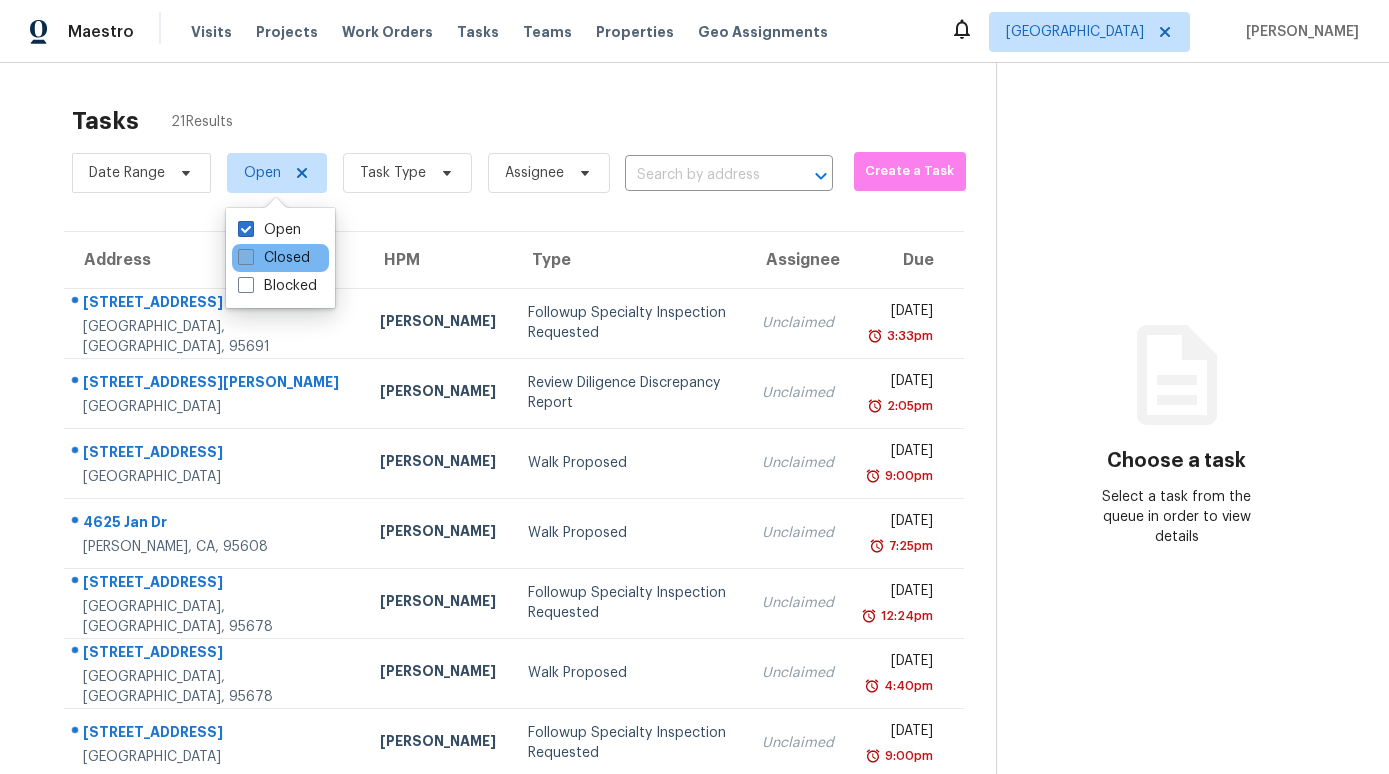 click on "Closed" at bounding box center [274, 258] 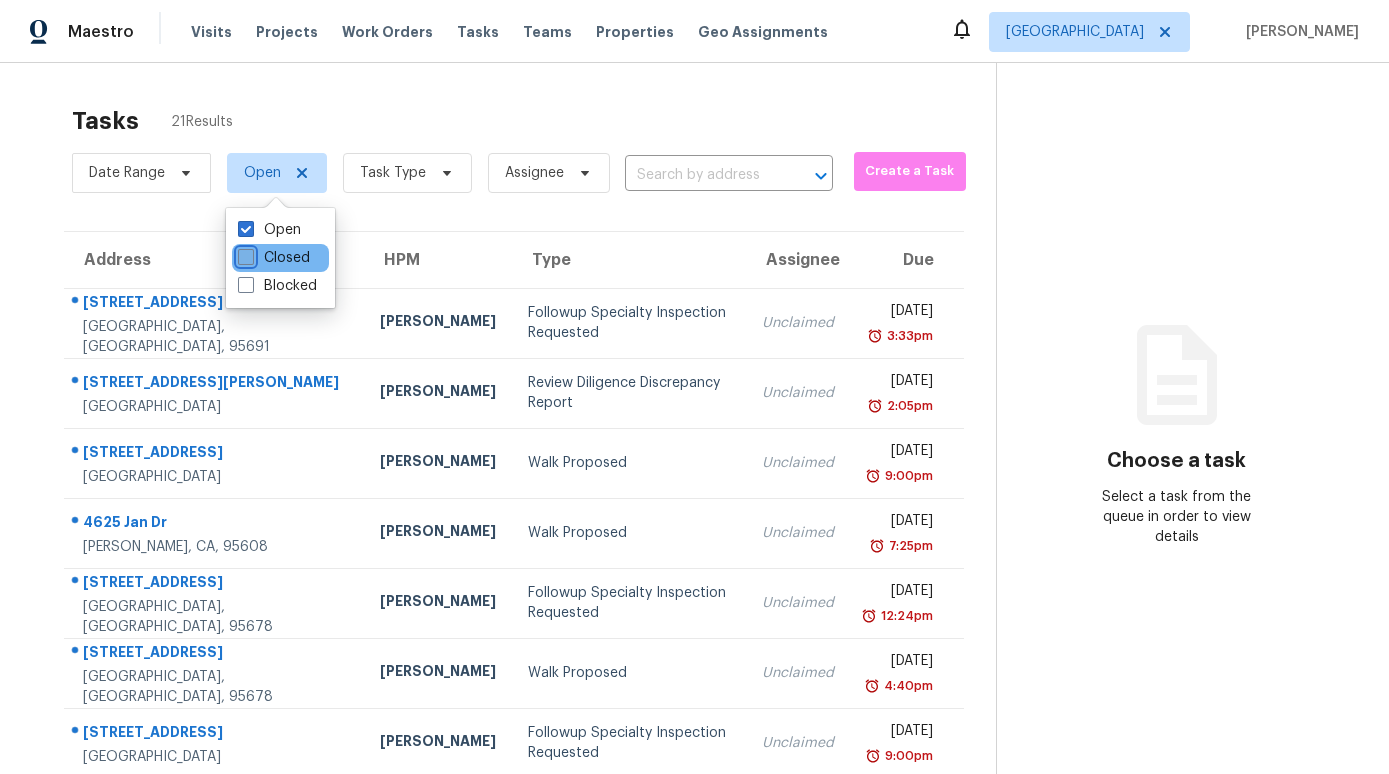 click on "Closed" at bounding box center (244, 254) 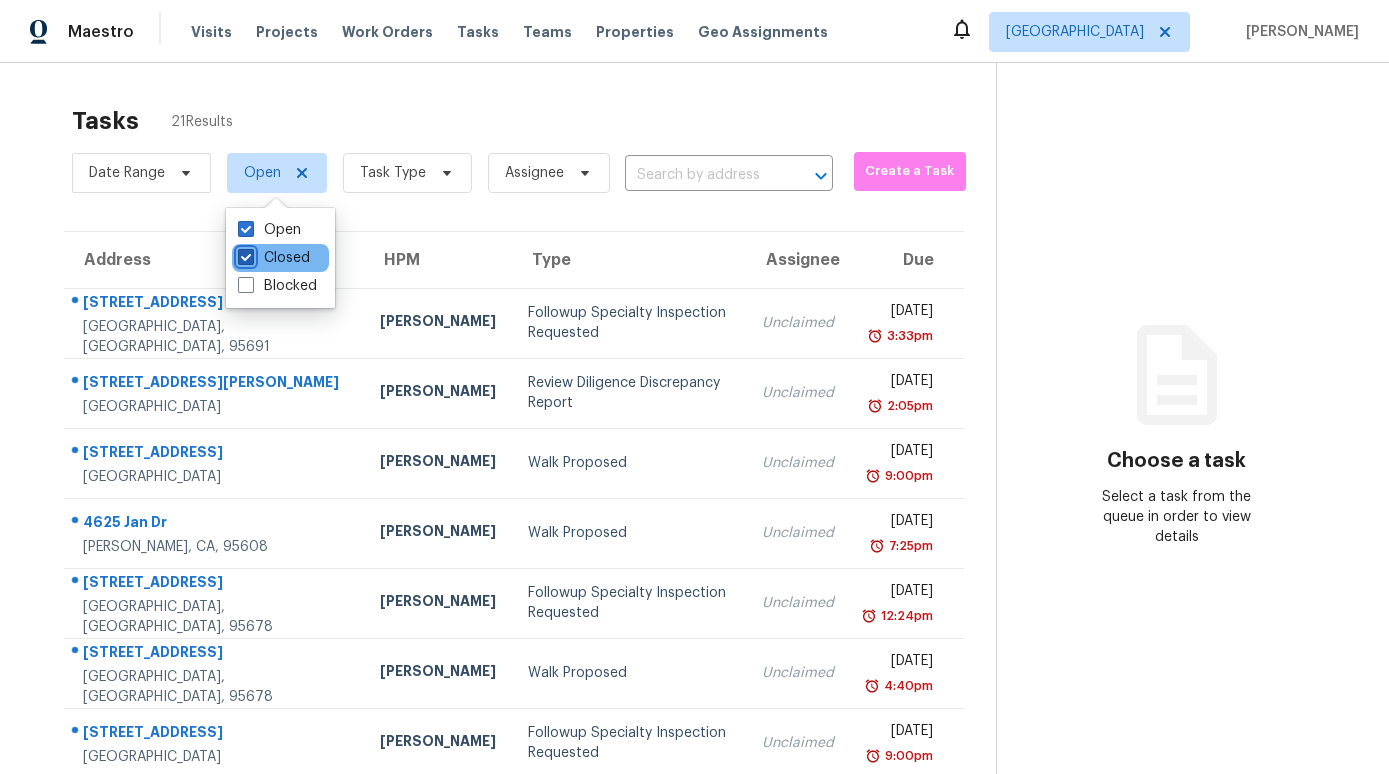 checkbox on "true" 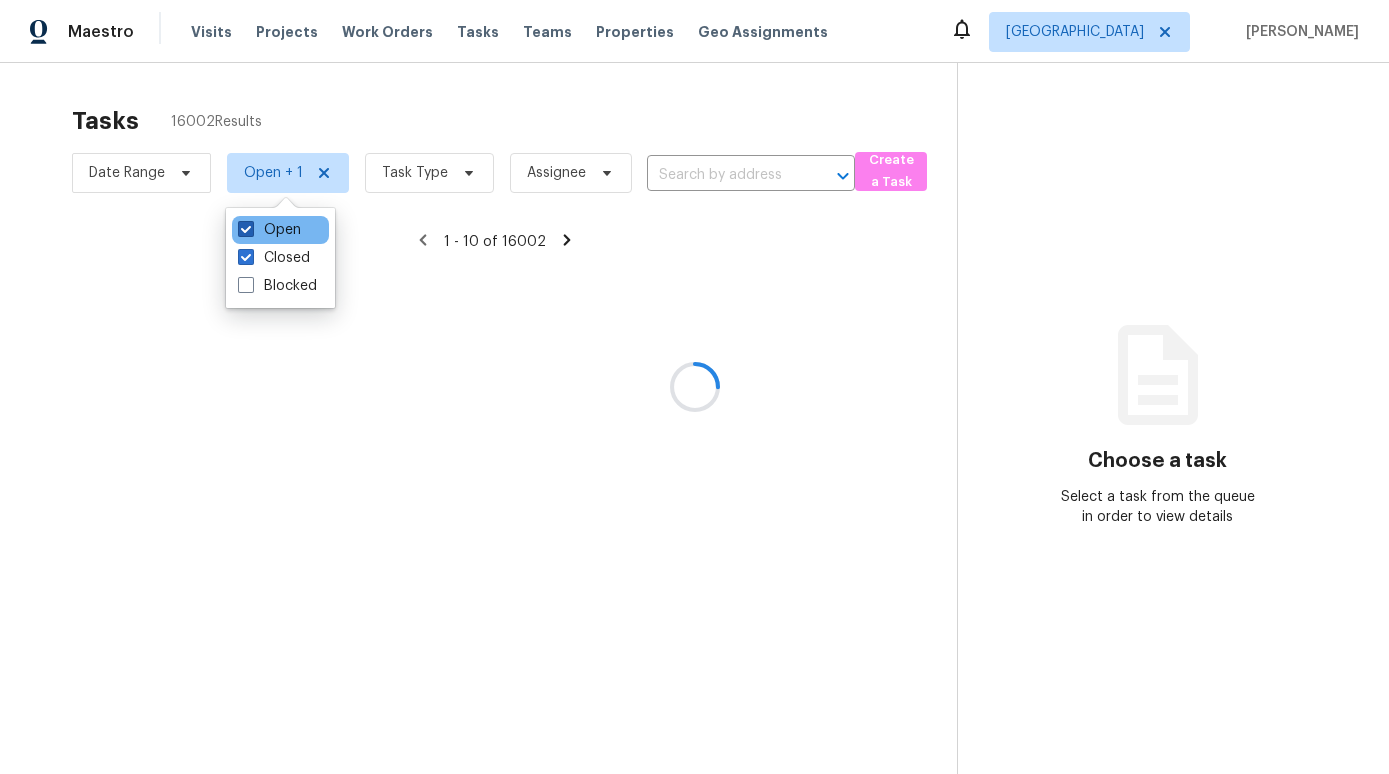 click on "Open" at bounding box center (269, 230) 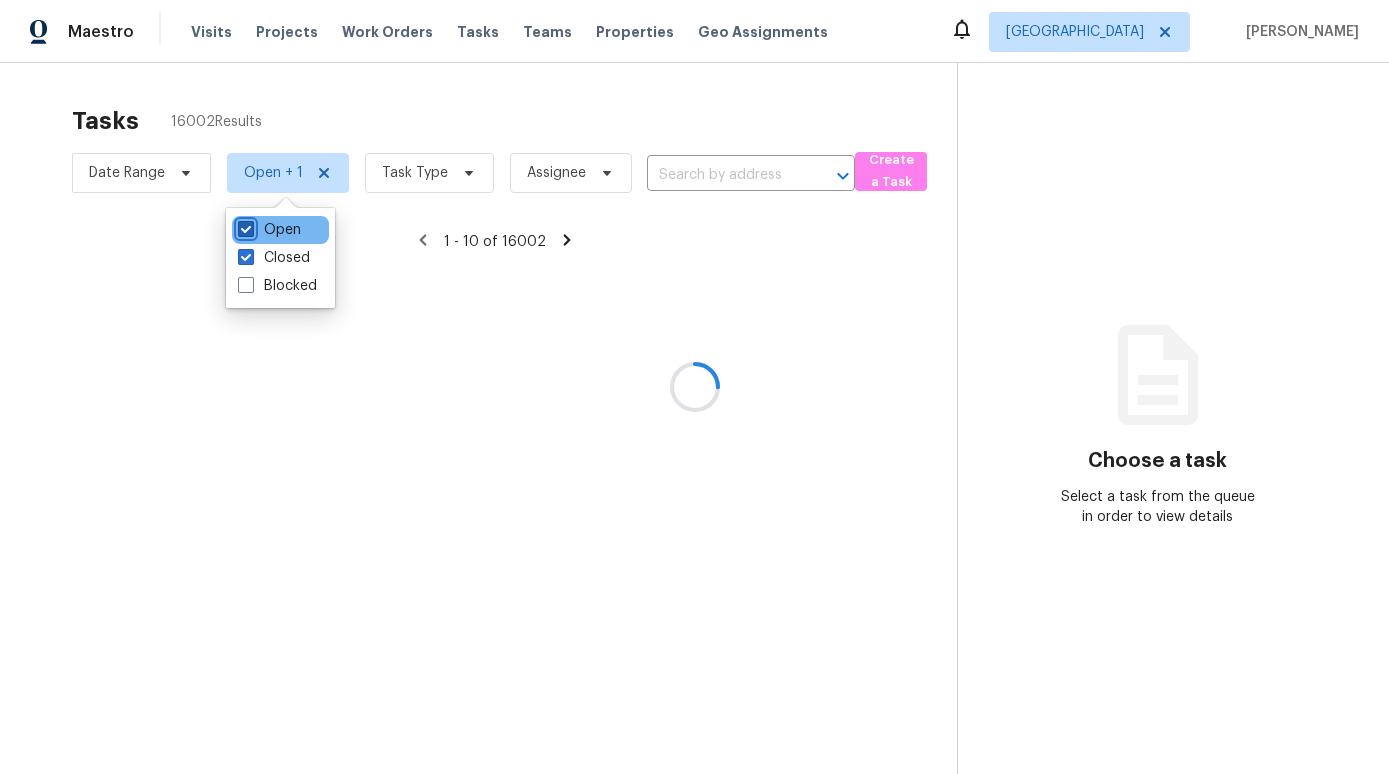 click on "Open" at bounding box center (244, 226) 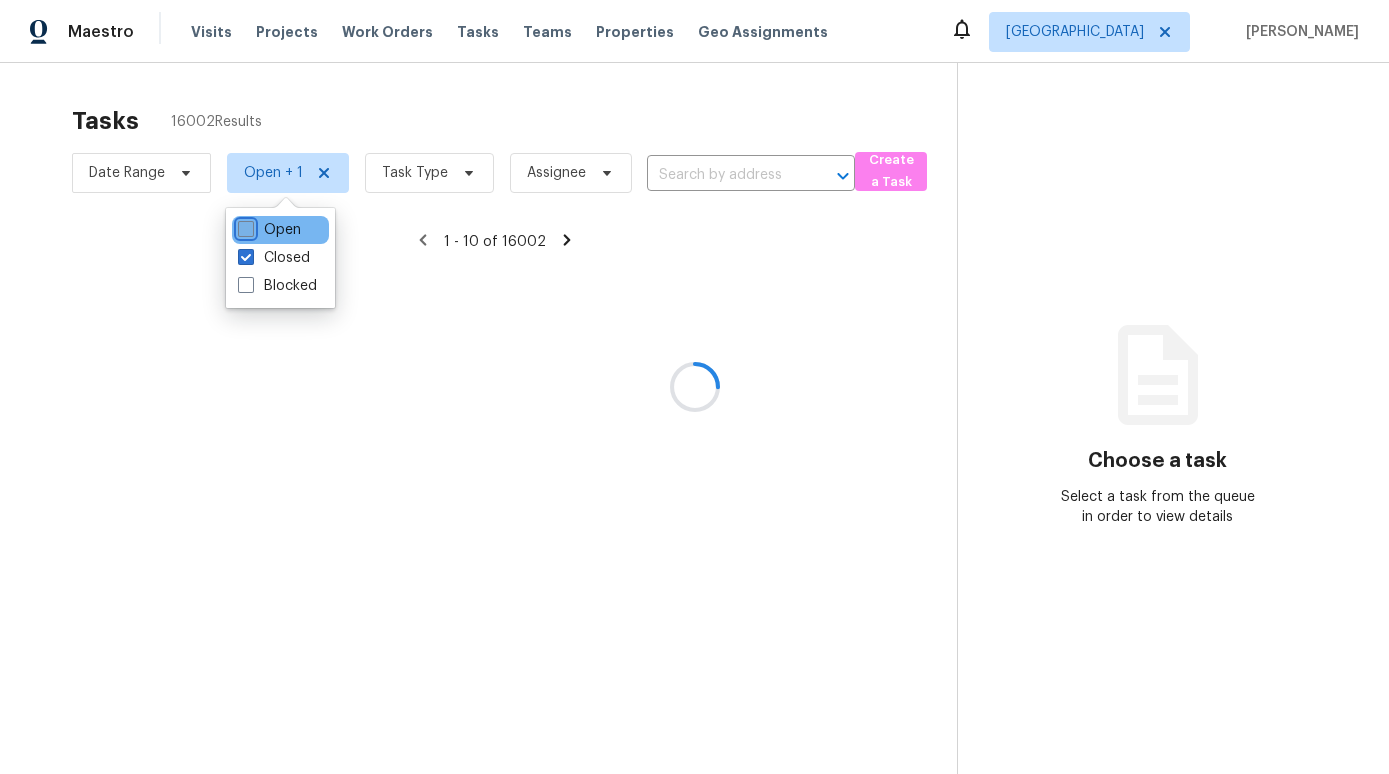 checkbox on "false" 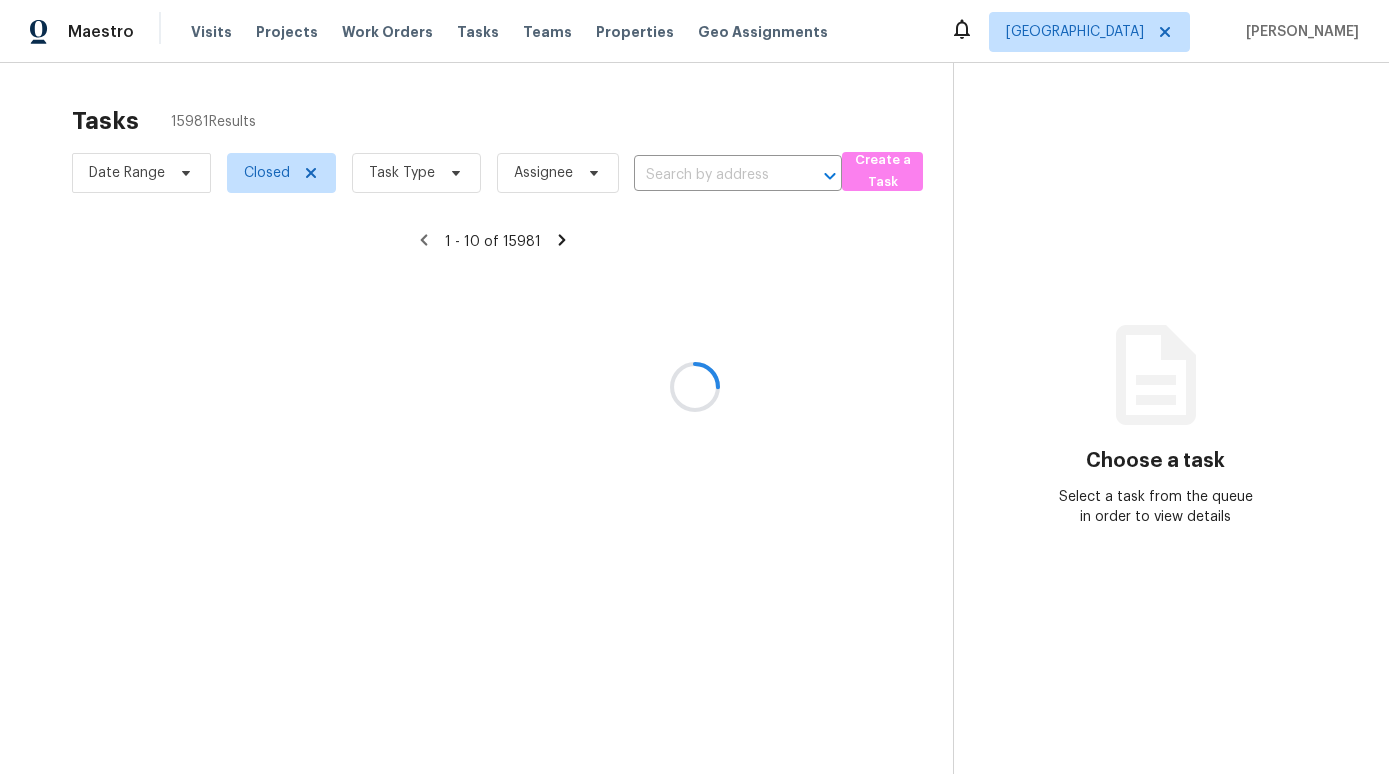 click at bounding box center [694, 387] 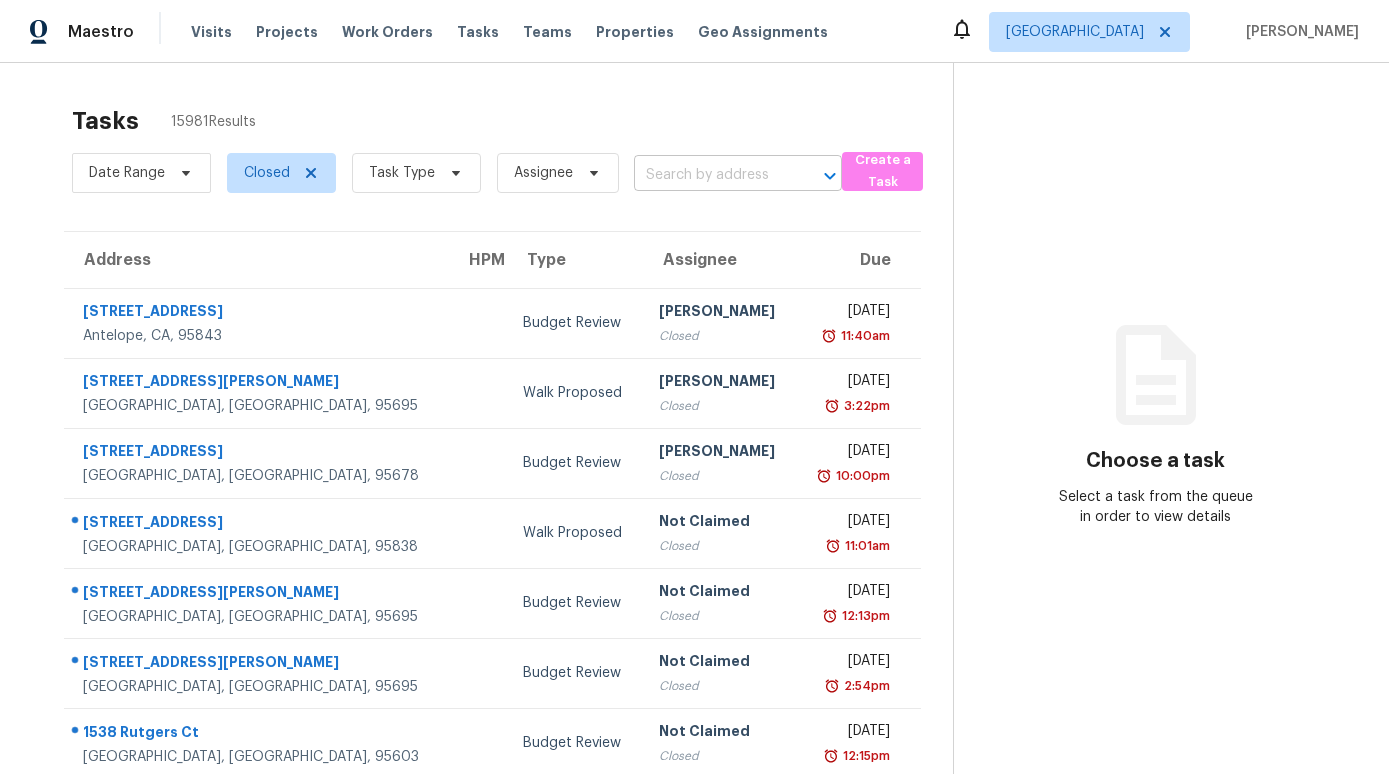 click at bounding box center (710, 175) 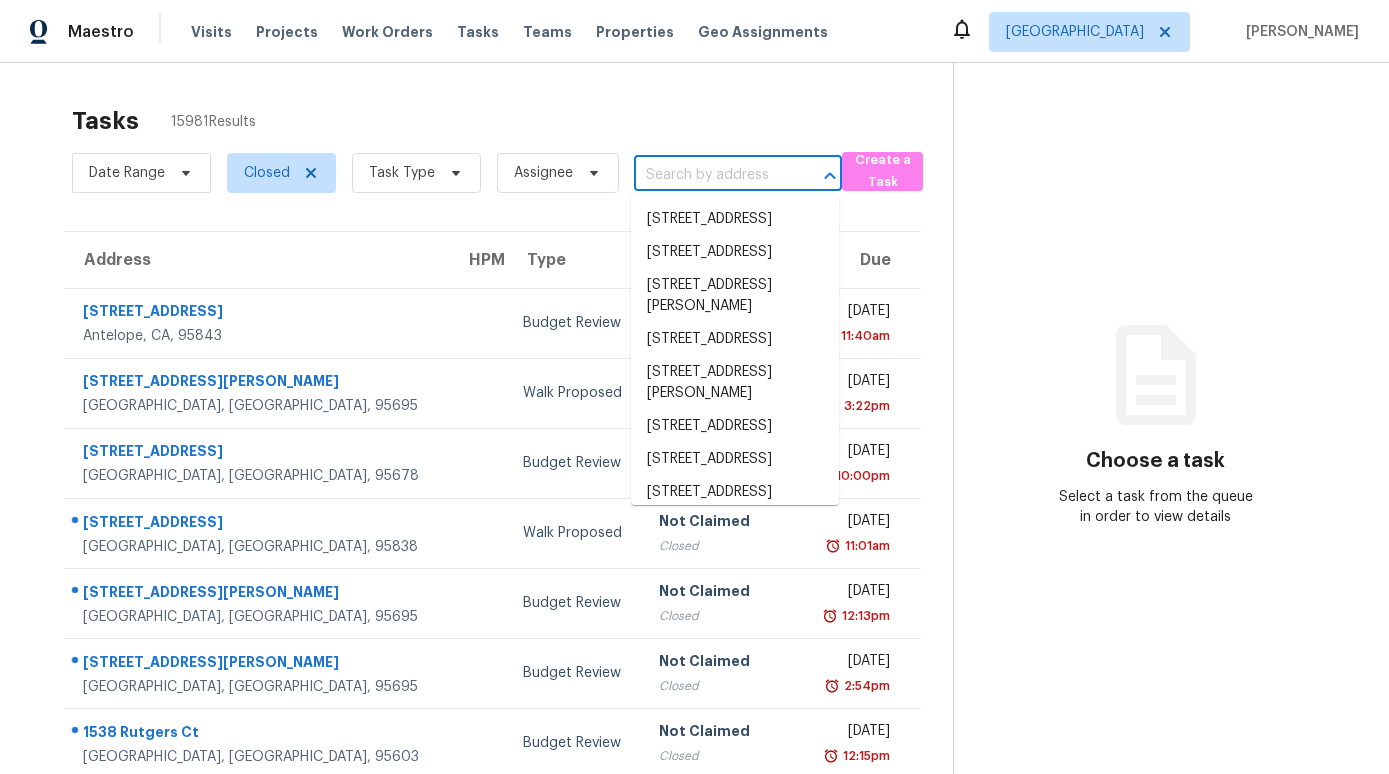 paste on "3317 Vienna Ave, Carmichael, CA 95608" 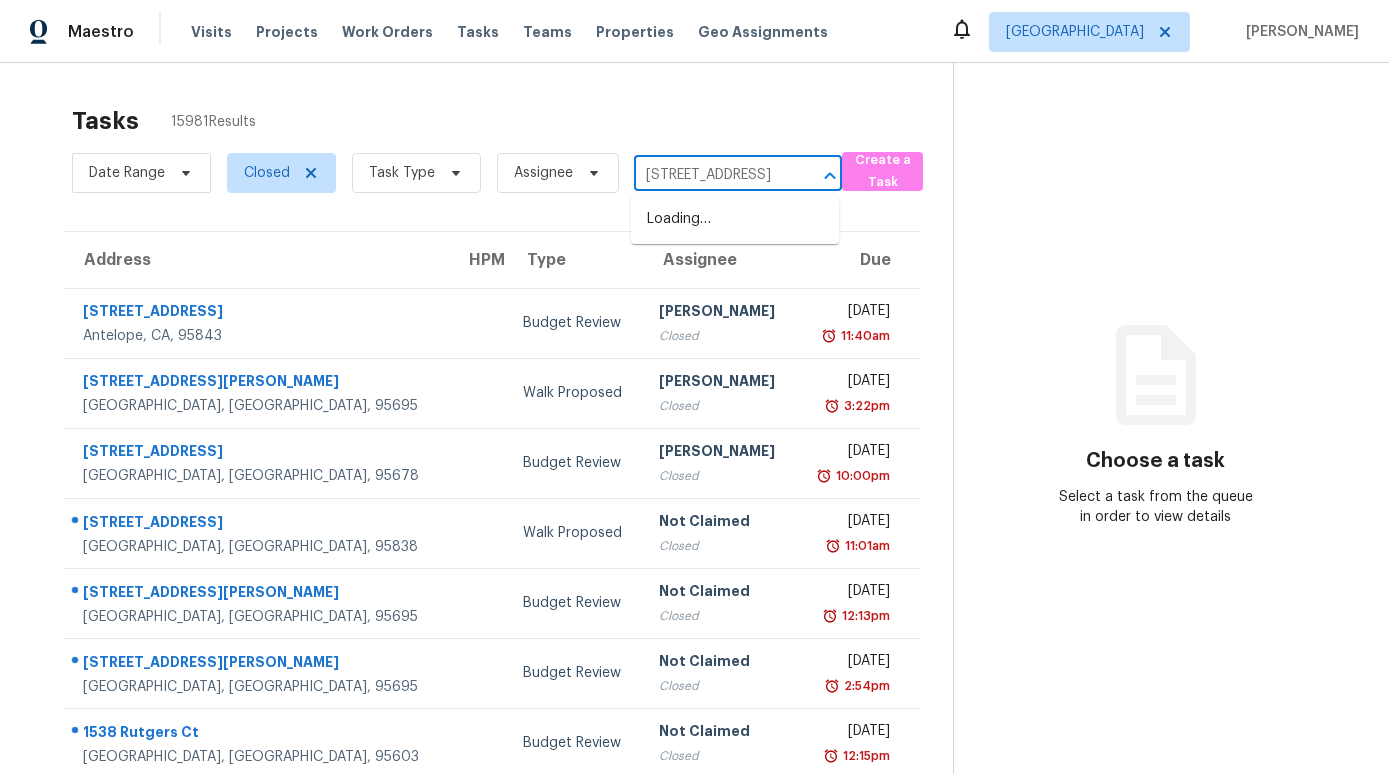 scroll, scrollTop: 0, scrollLeft: 0, axis: both 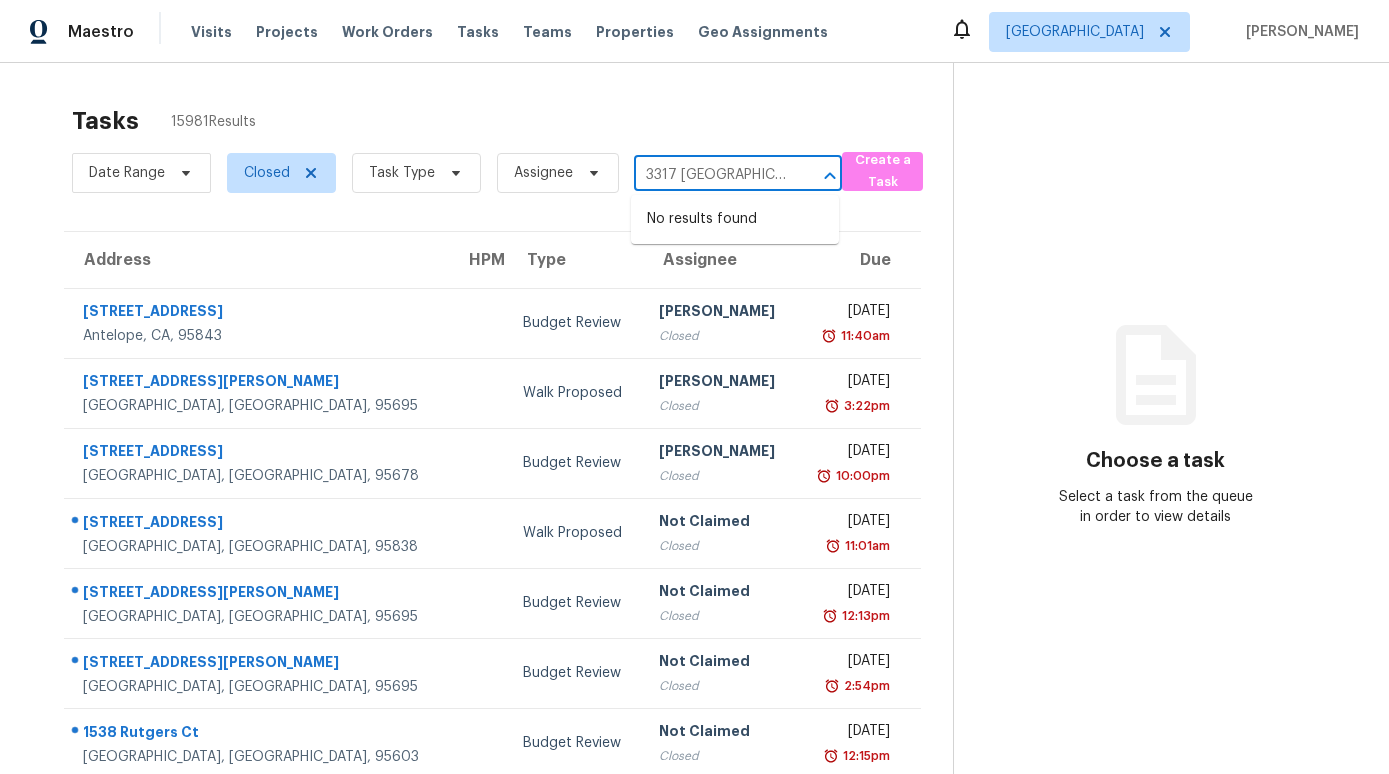 type on "3317 Vienna" 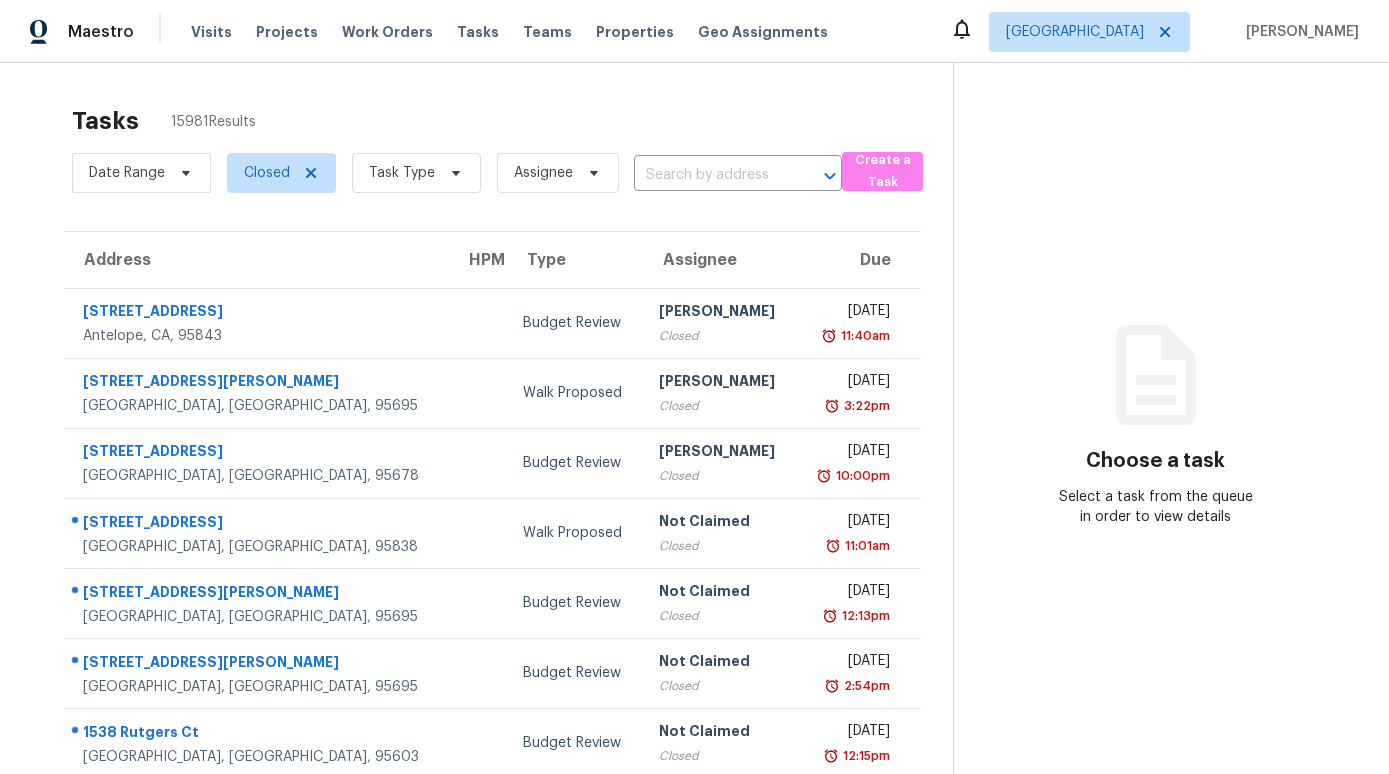 click on "Tasks 15981  Results" at bounding box center [512, 121] 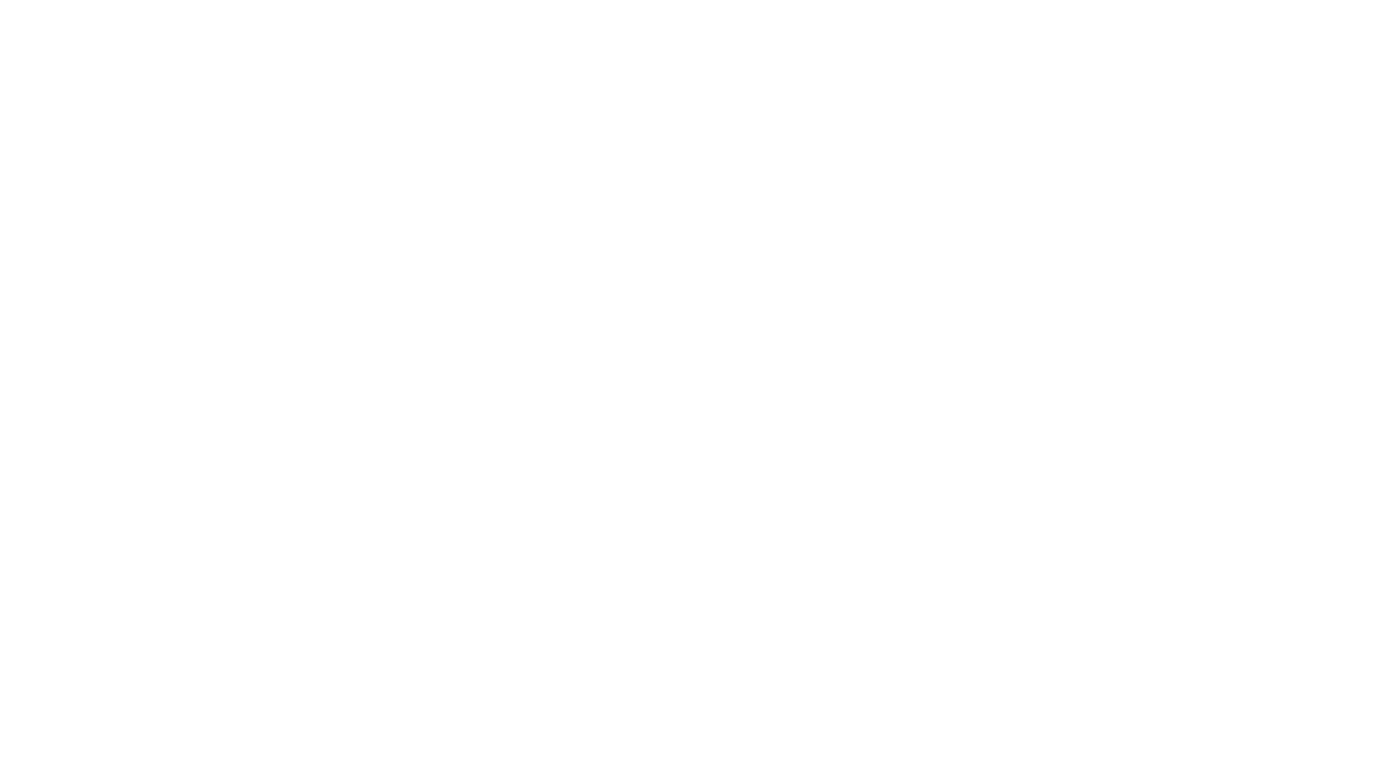 scroll, scrollTop: 0, scrollLeft: 0, axis: both 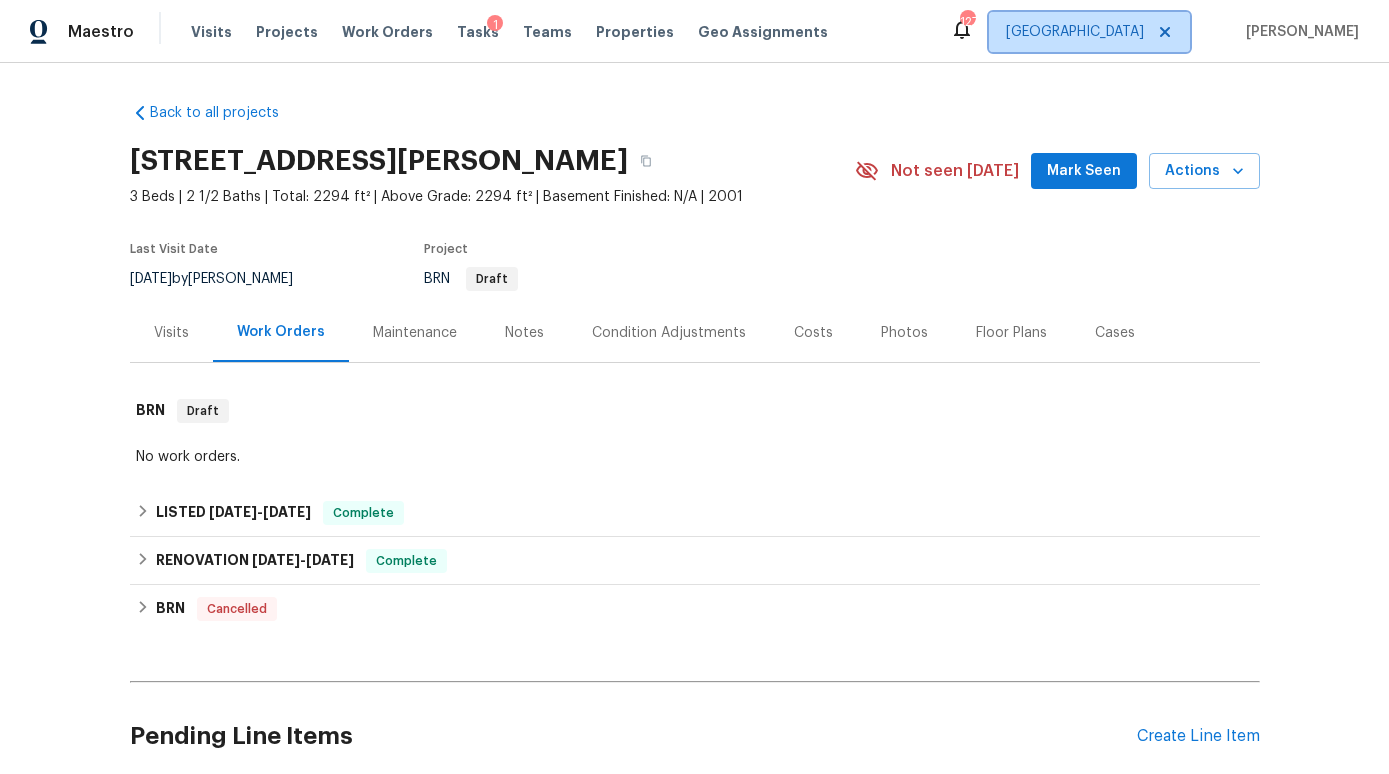 click on "[GEOGRAPHIC_DATA]" at bounding box center (1075, 32) 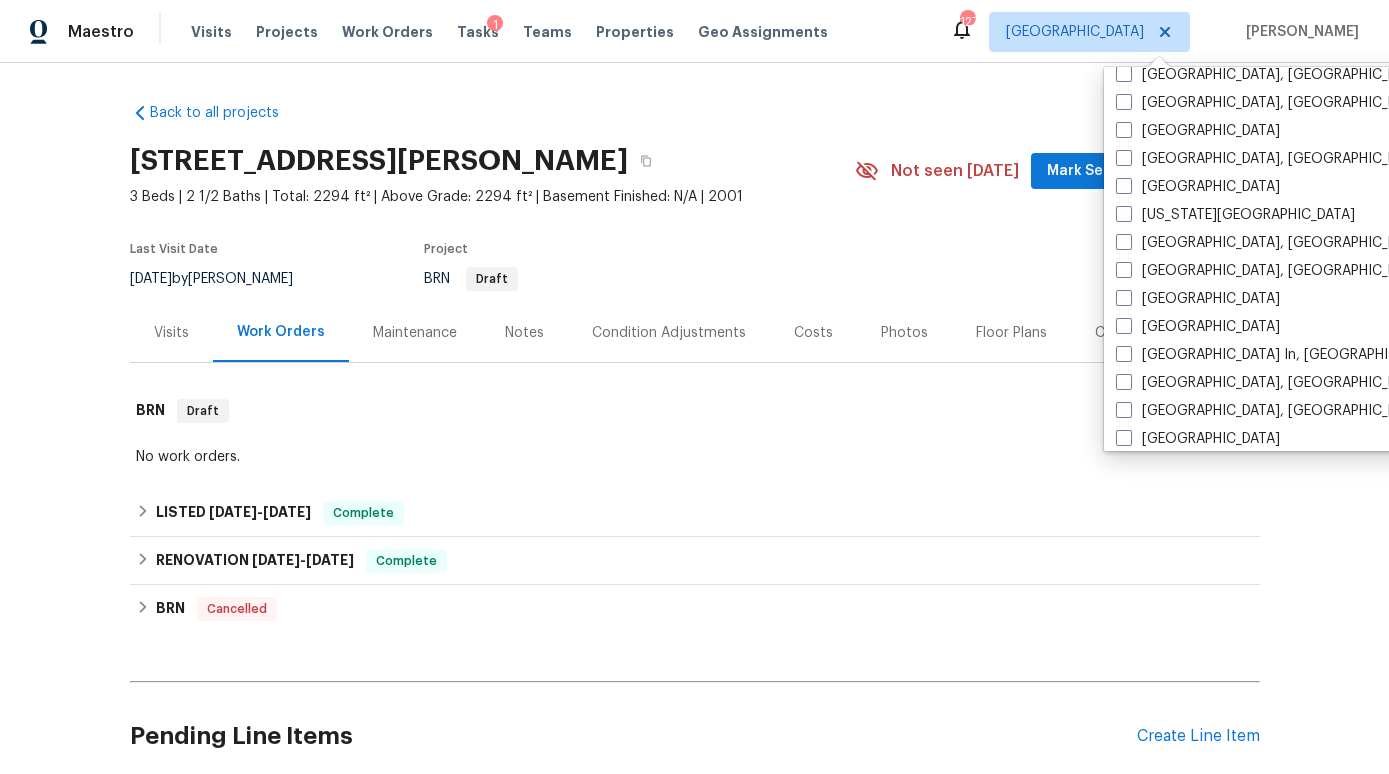 scroll, scrollTop: 601, scrollLeft: 0, axis: vertical 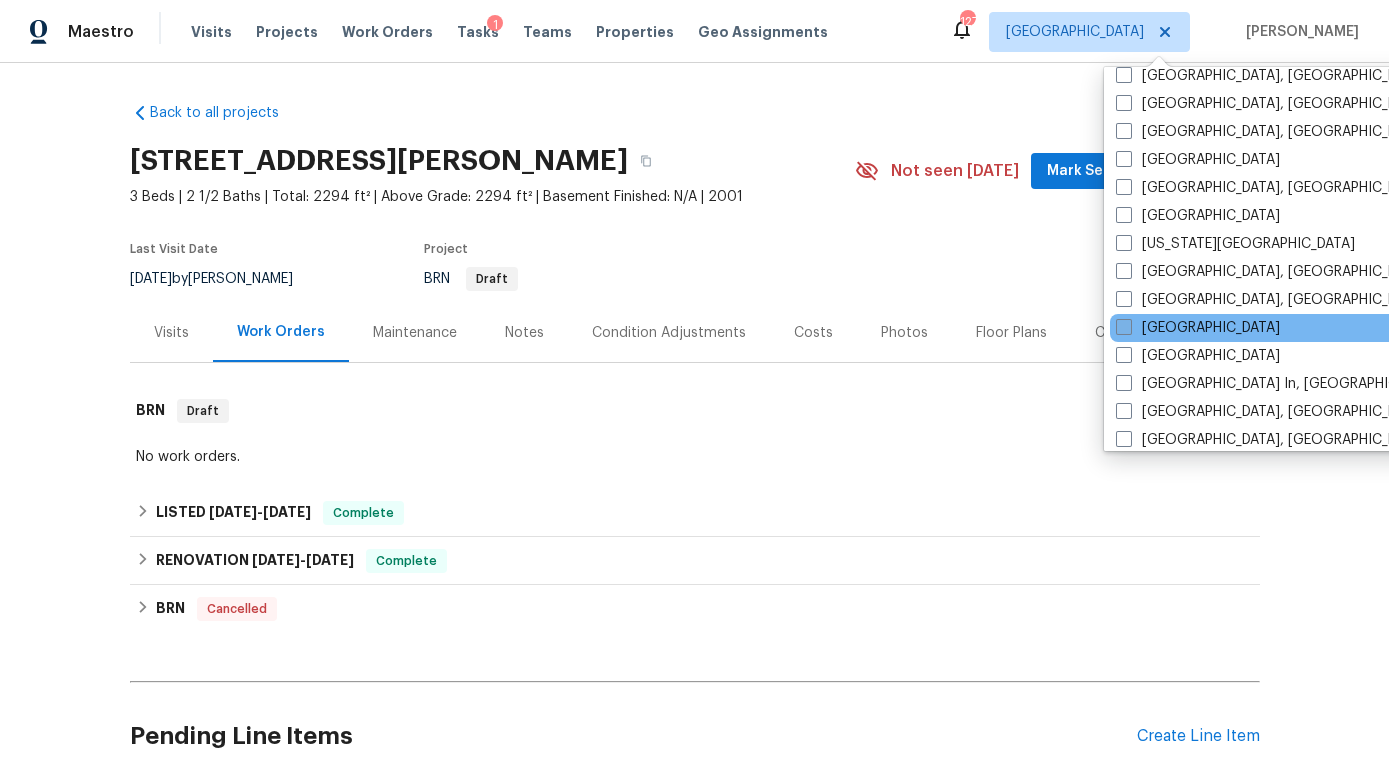 click on "[GEOGRAPHIC_DATA]" at bounding box center (1198, 328) 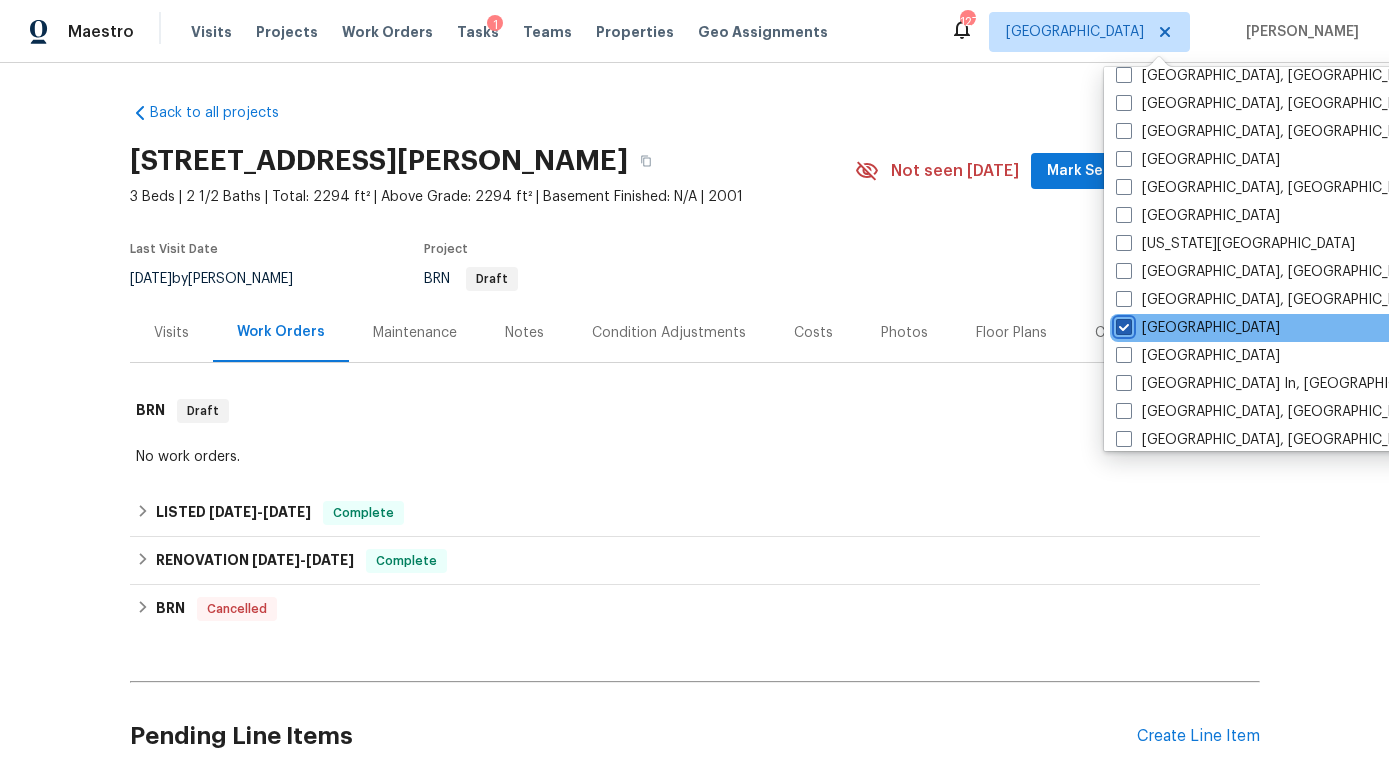 checkbox on "true" 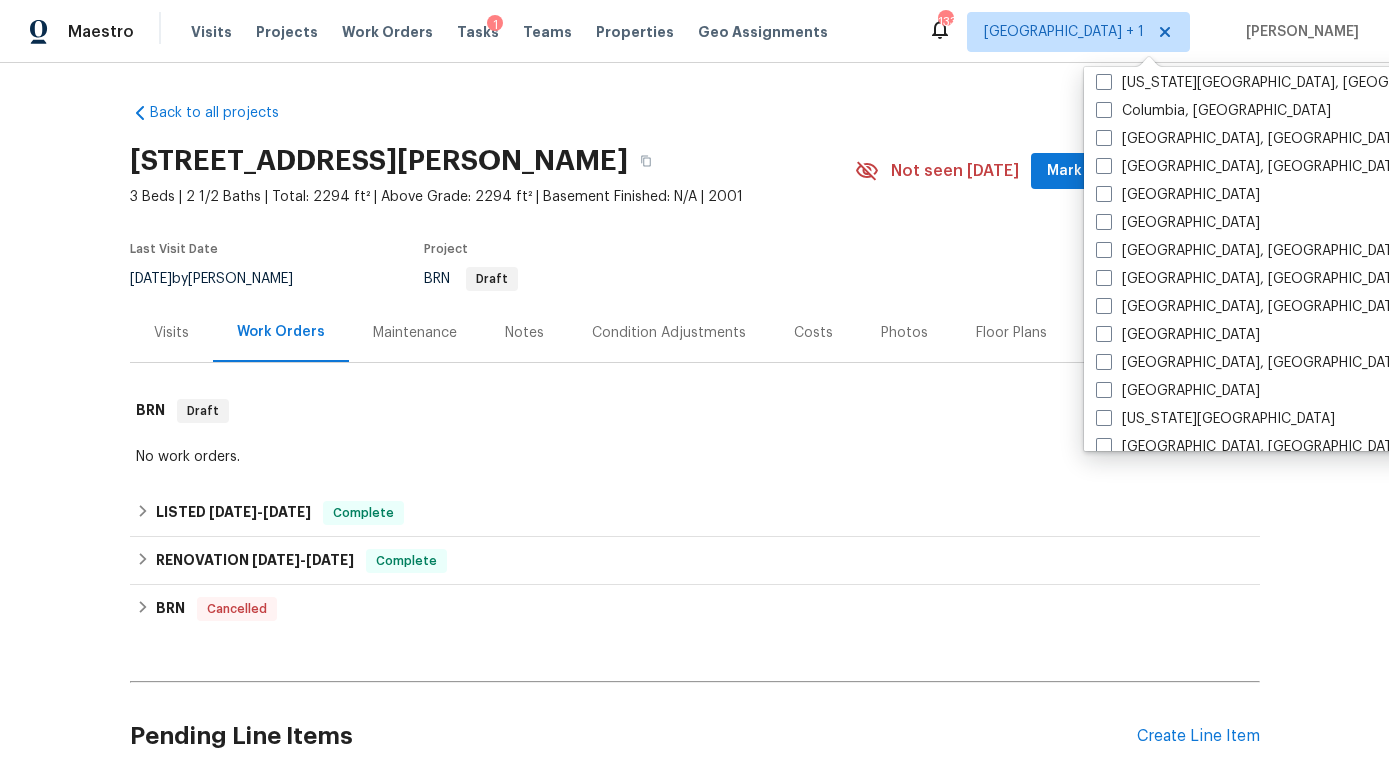 scroll, scrollTop: 0, scrollLeft: 0, axis: both 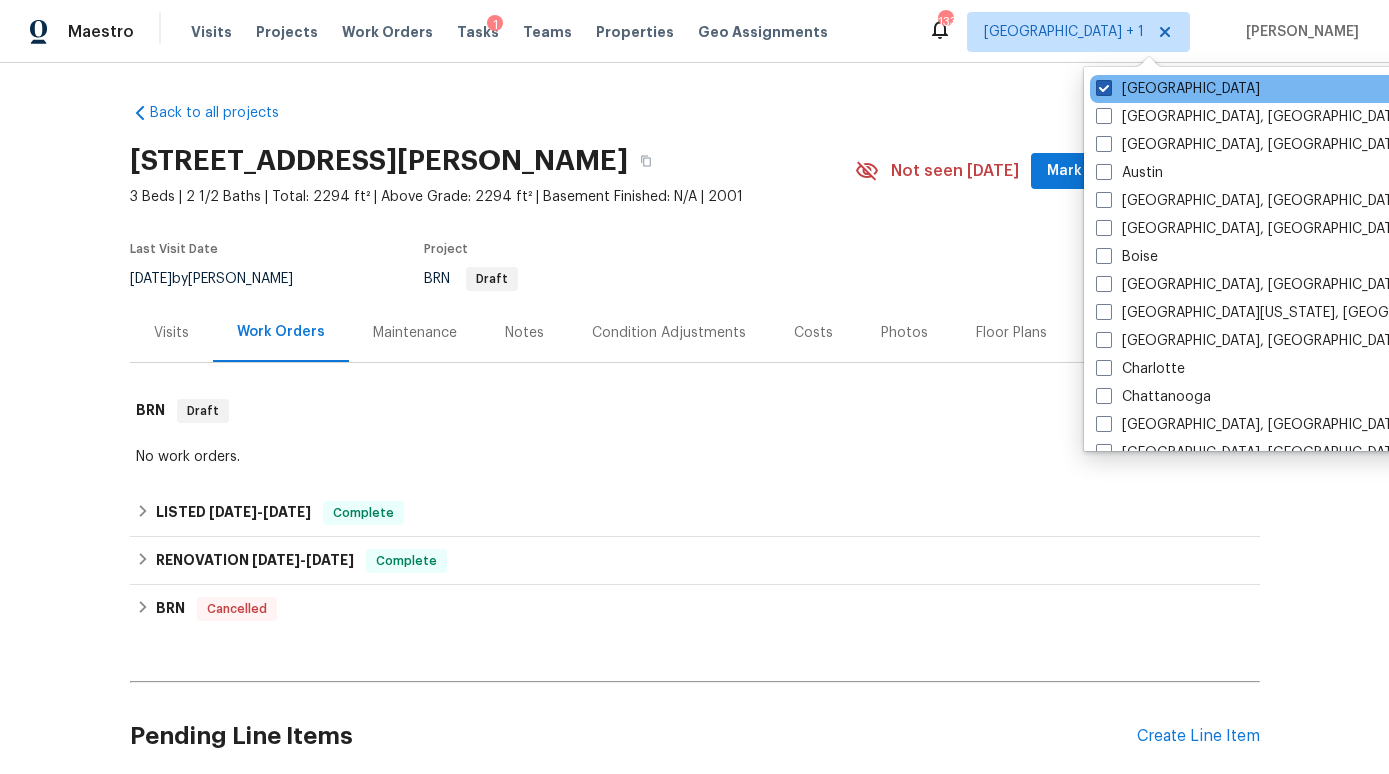 click on "[GEOGRAPHIC_DATA]" at bounding box center (1178, 89) 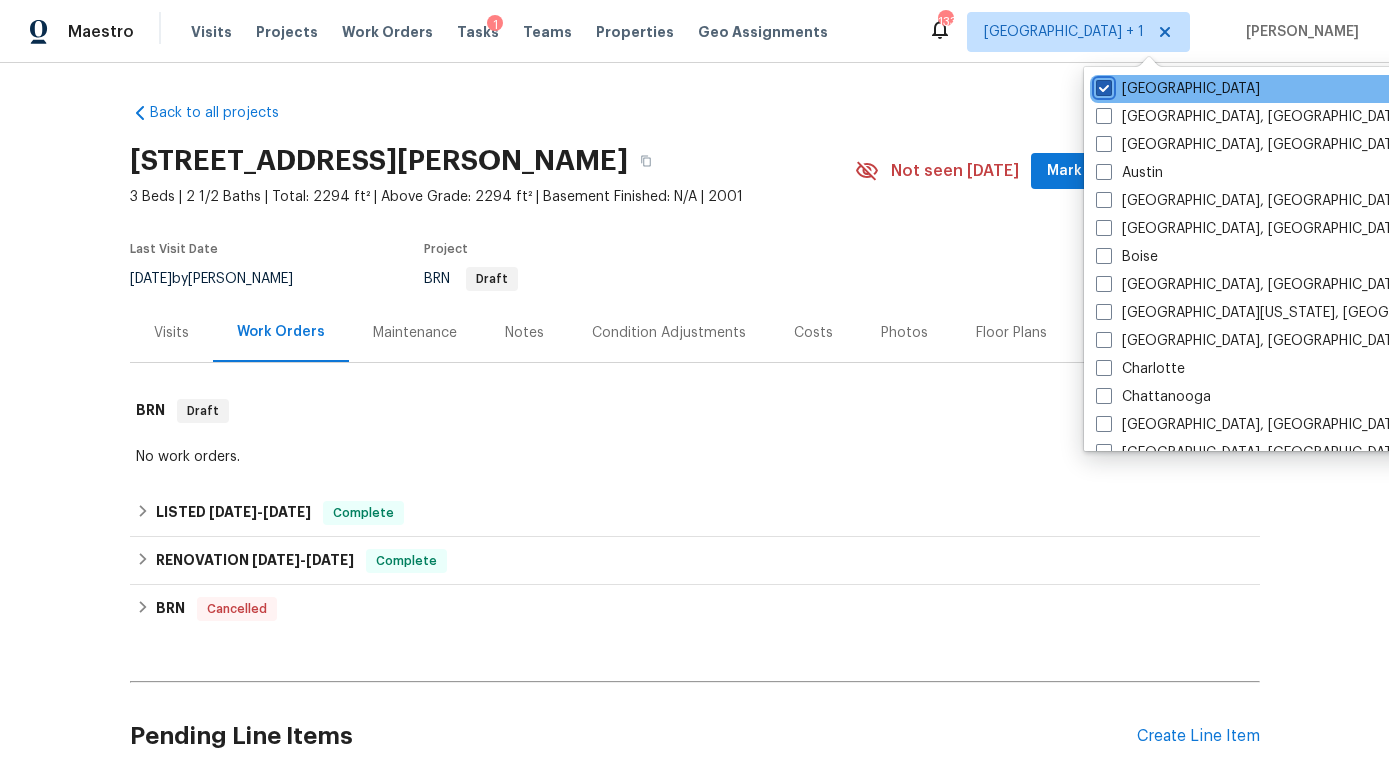 click on "[GEOGRAPHIC_DATA]" at bounding box center [1102, 85] 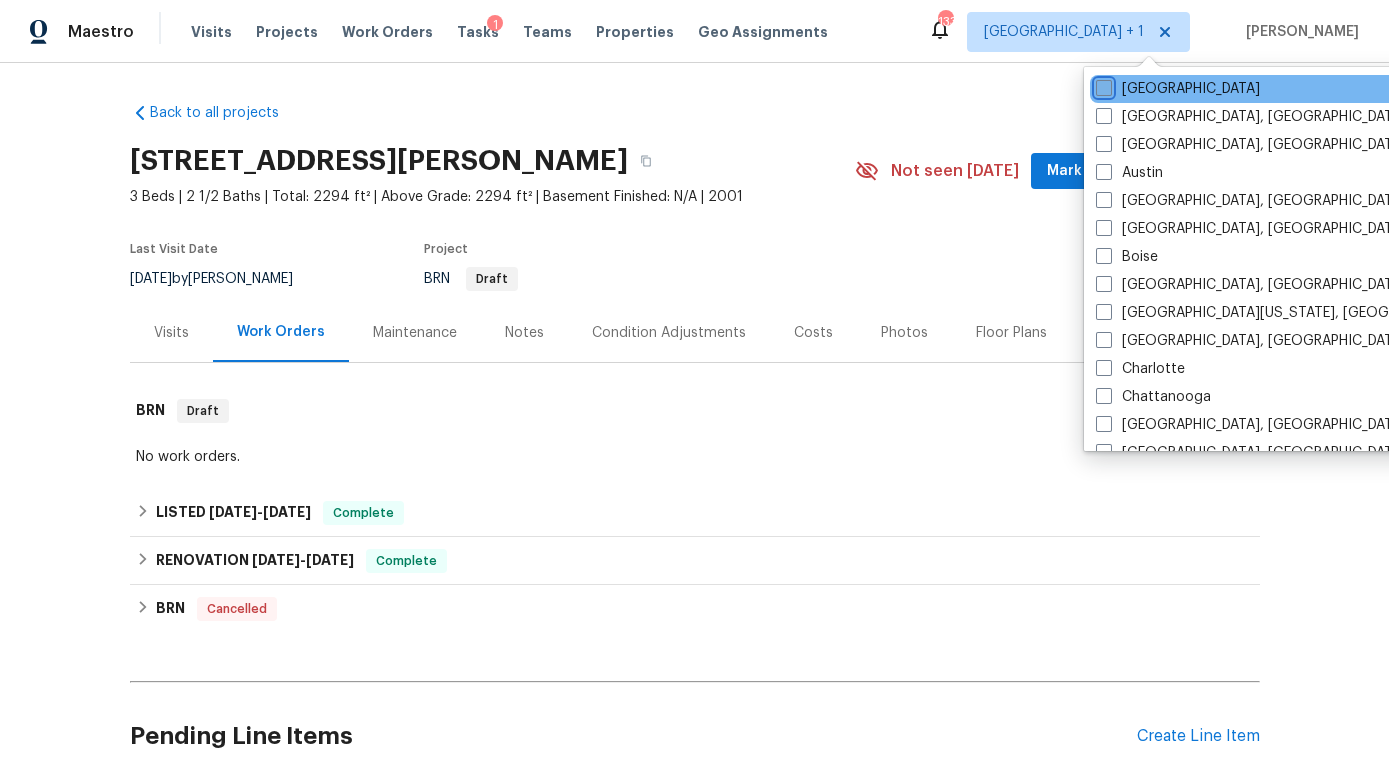 checkbox on "false" 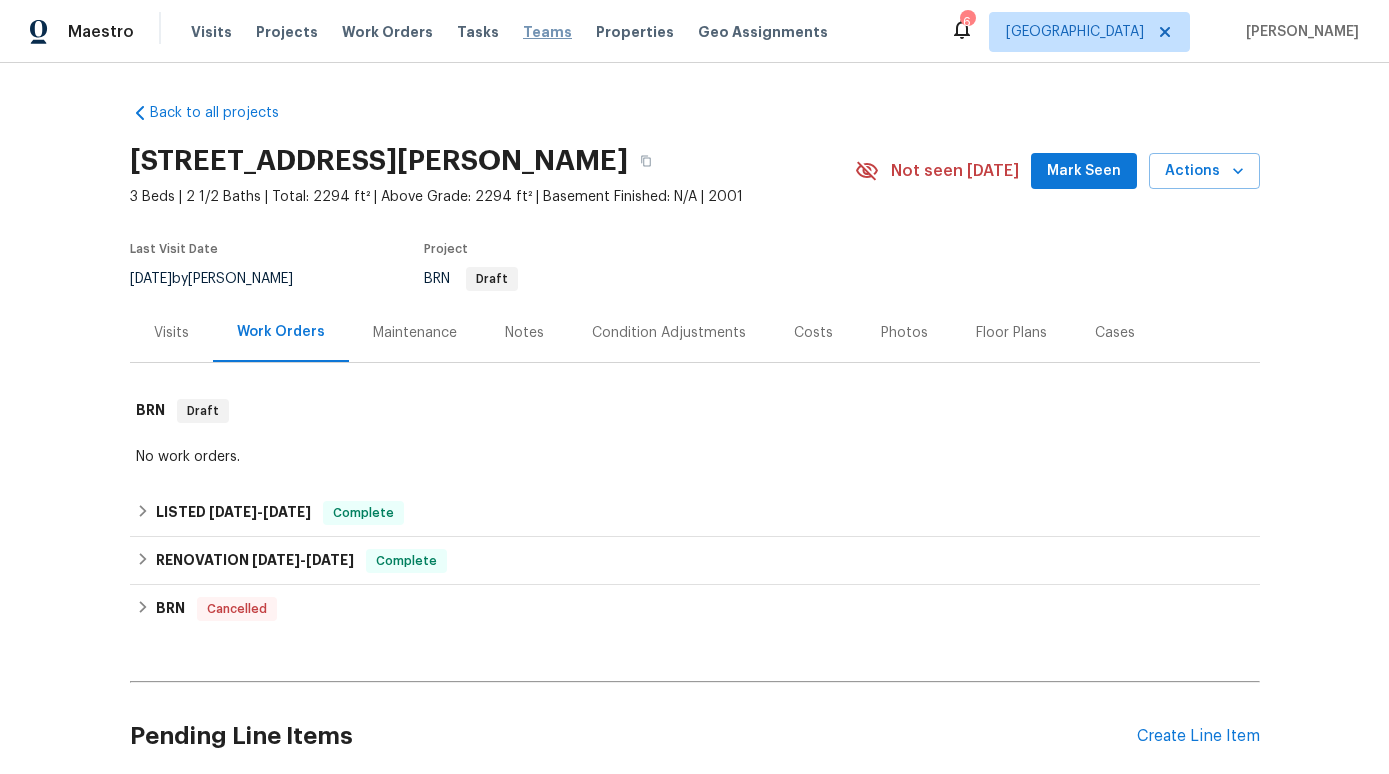 click on "Teams" at bounding box center (547, 32) 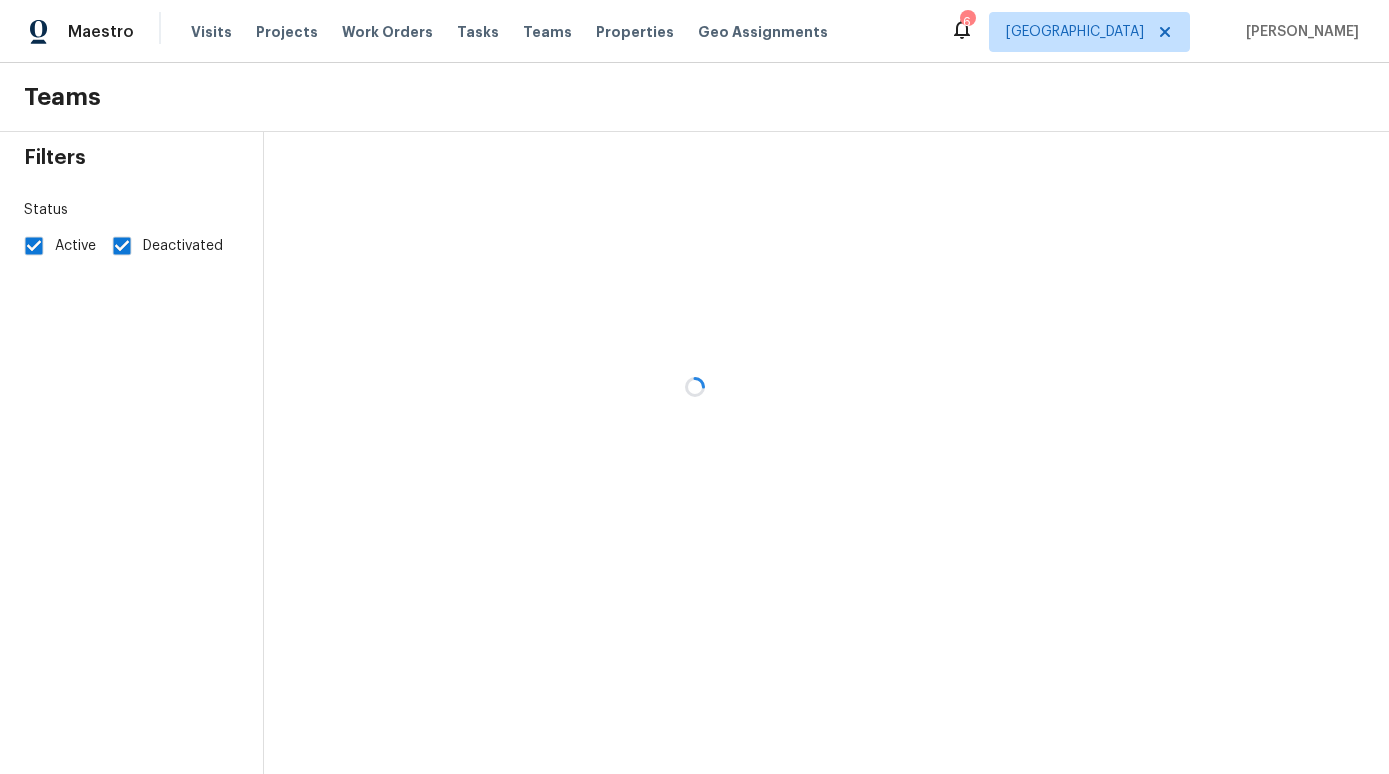 click at bounding box center [694, 387] 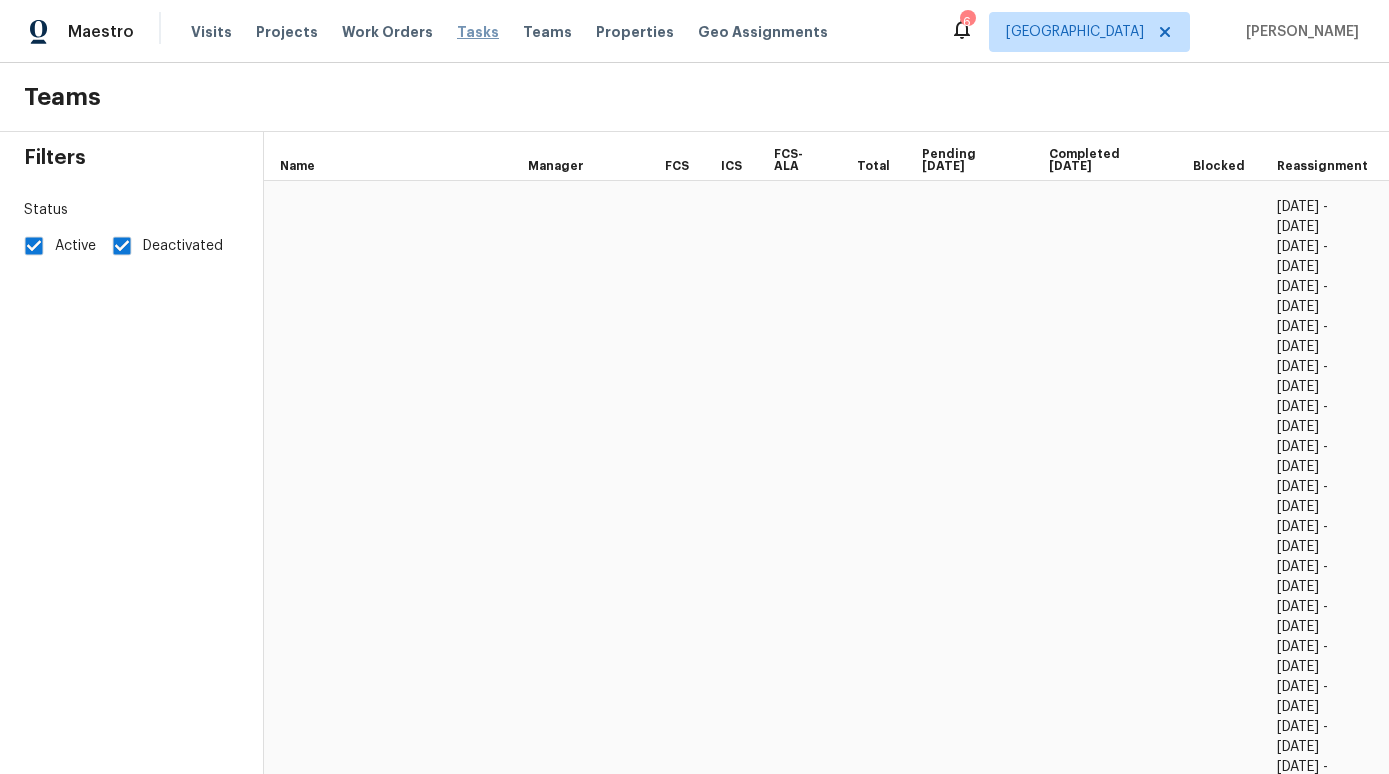 click on "Tasks" at bounding box center [478, 32] 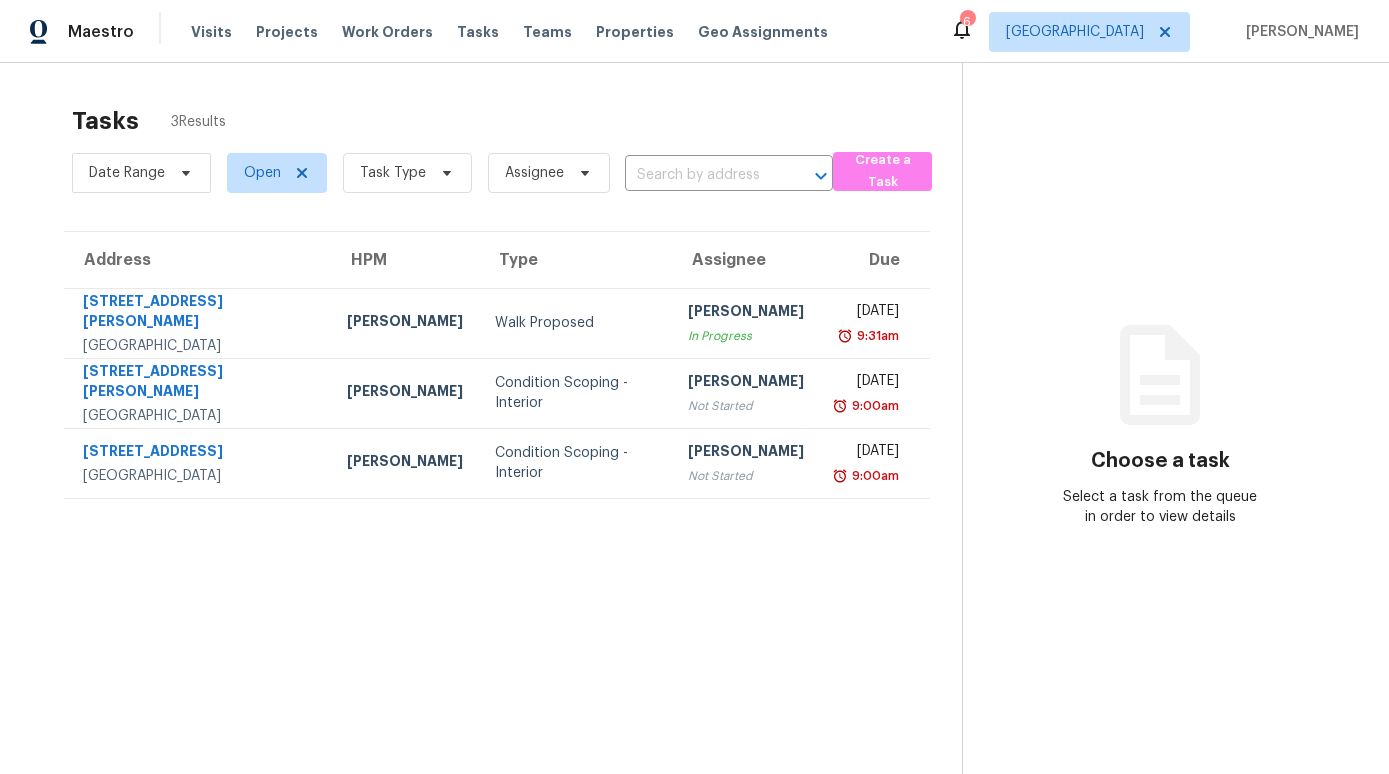 click on "Tasks 3  Results Date Range Open Task Type Assignee ​ Create a Task Address HPM Type Assignee Due [STREET_ADDRESS][PERSON_NAME] [PERSON_NAME] Walk Proposed [PERSON_NAME] In Progress [DATE] 9:31am [STREET_ADDRESS][PERSON_NAME] [PERSON_NAME] Condition Scoping - Interior [PERSON_NAME] Not Started [DATE] 9:00am [STREET_ADDRESS] [PERSON_NAME] Condition Scoping - Interior [PERSON_NAME] Not Started [DATE] 9:00am Choose a task Select a task from the queue in order to view details" at bounding box center (694, 450) 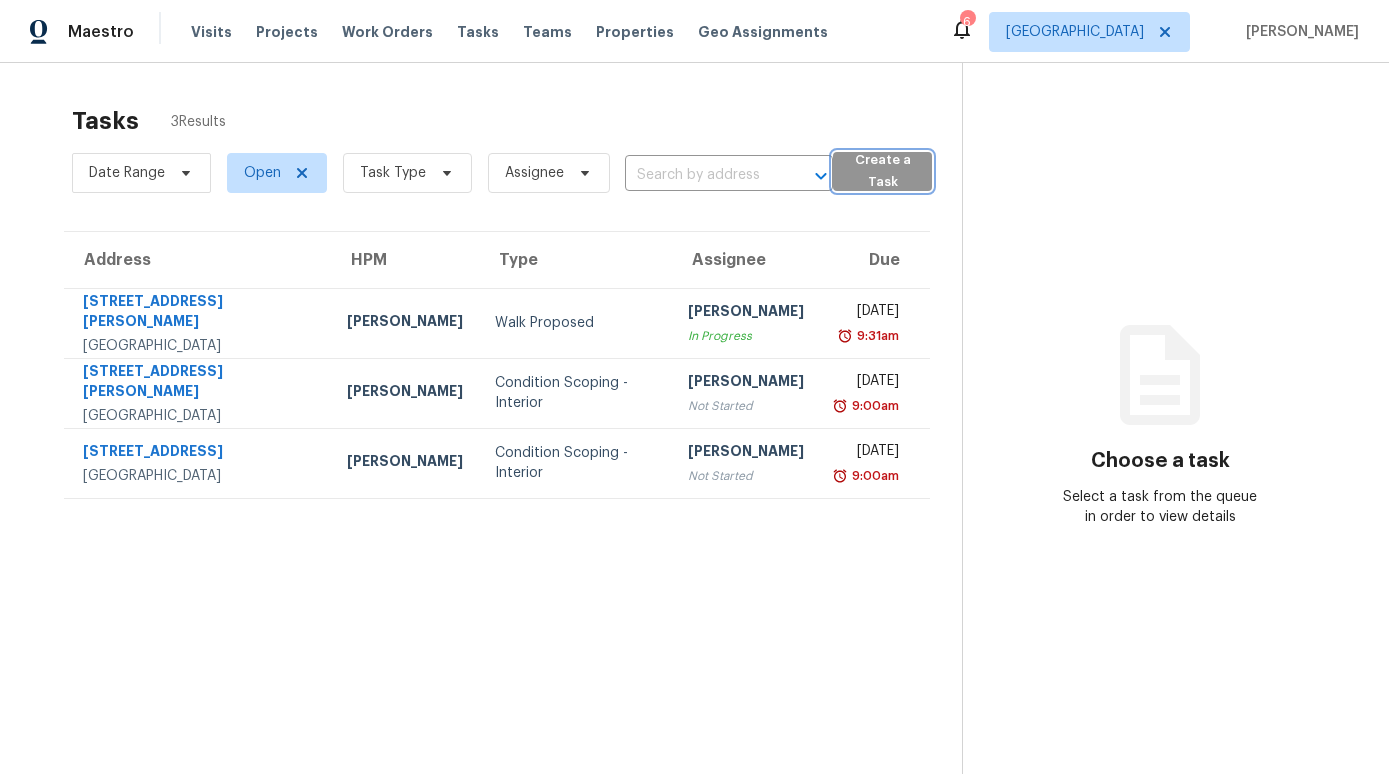 click on "Create a Task" at bounding box center (882, 172) 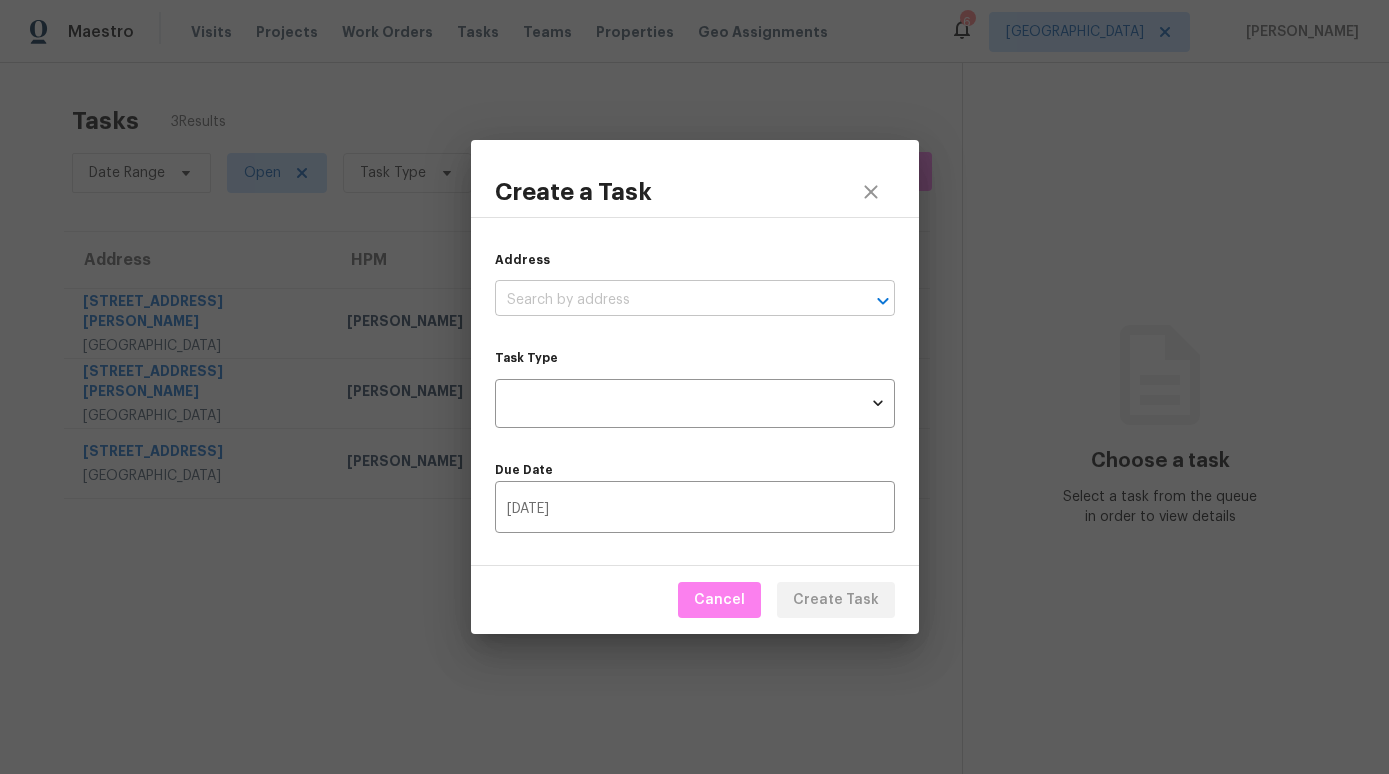 click at bounding box center (667, 300) 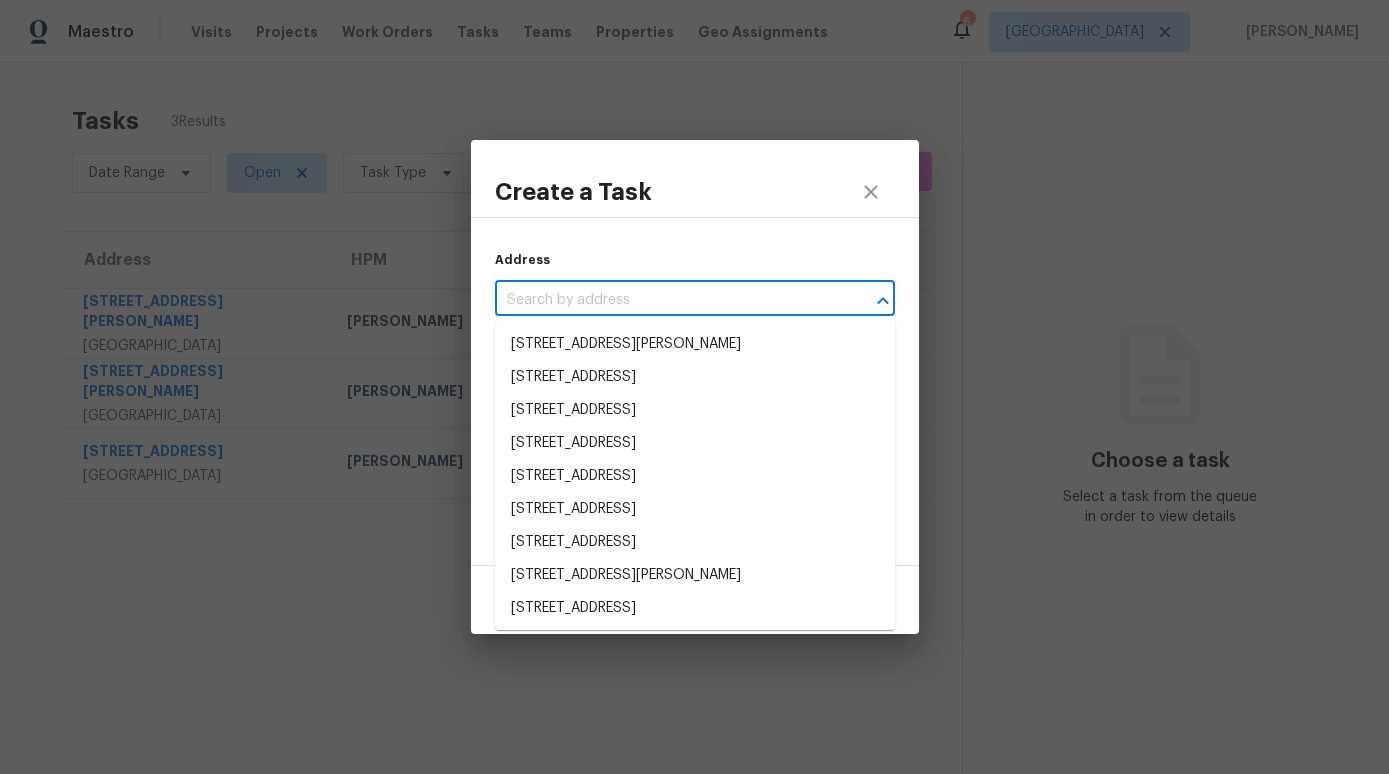 paste on "[STREET_ADDRESS]" 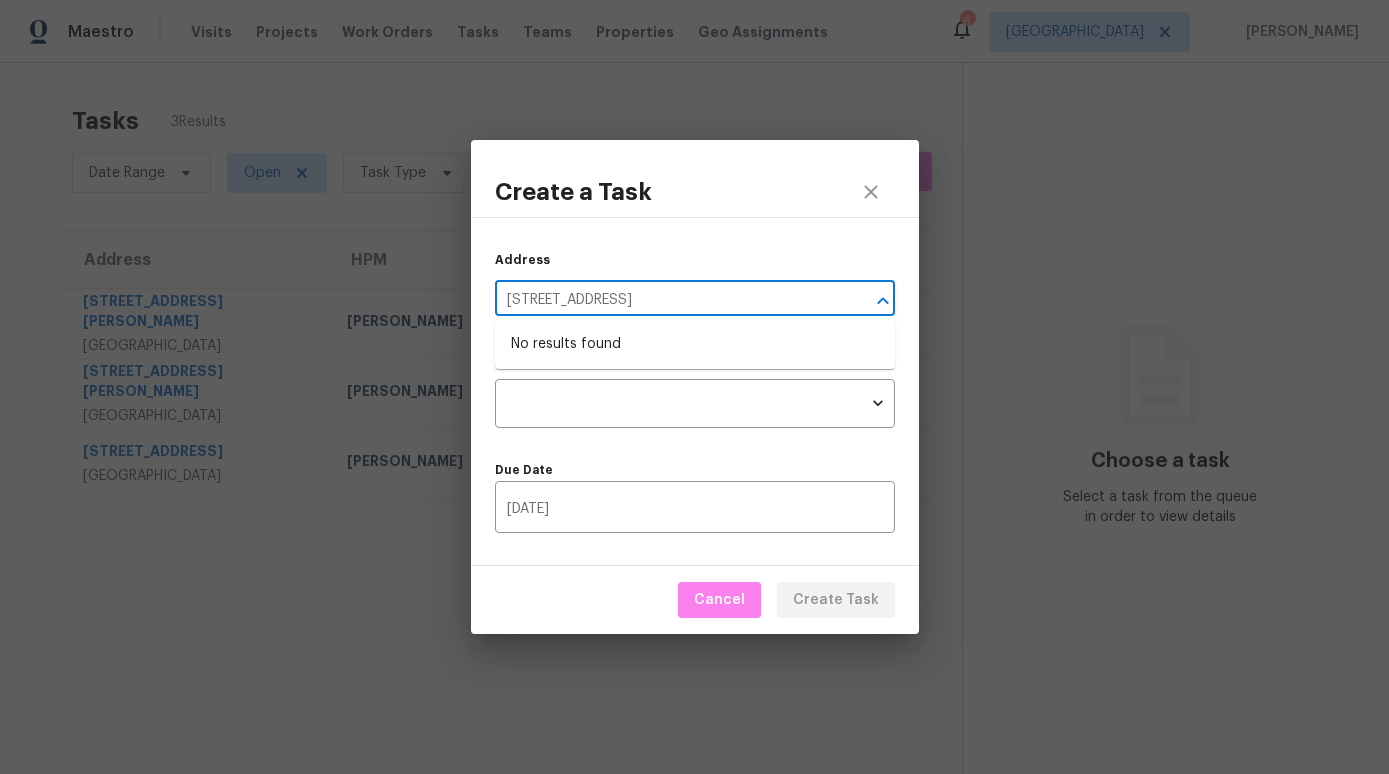 scroll, scrollTop: 0, scrollLeft: 0, axis: both 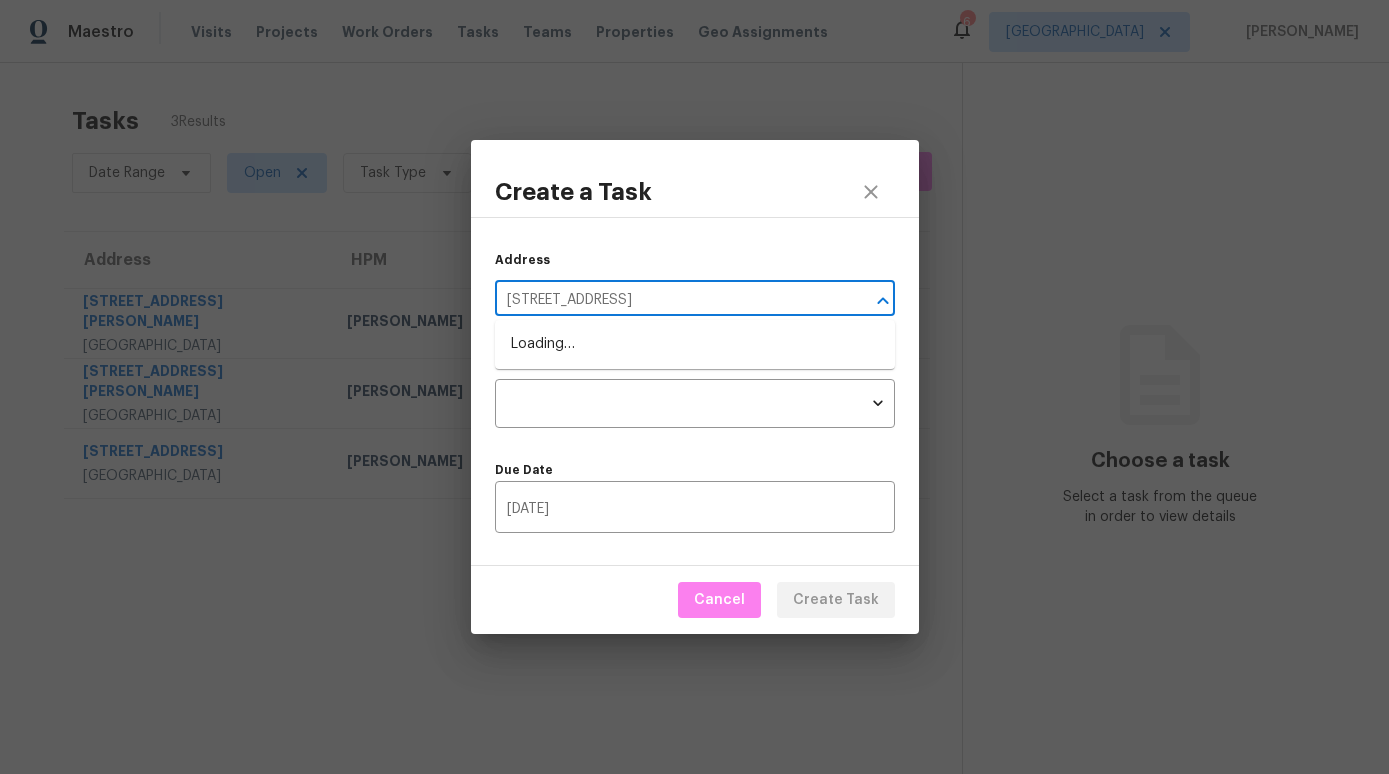 type on "[STREET_ADDRESS]" 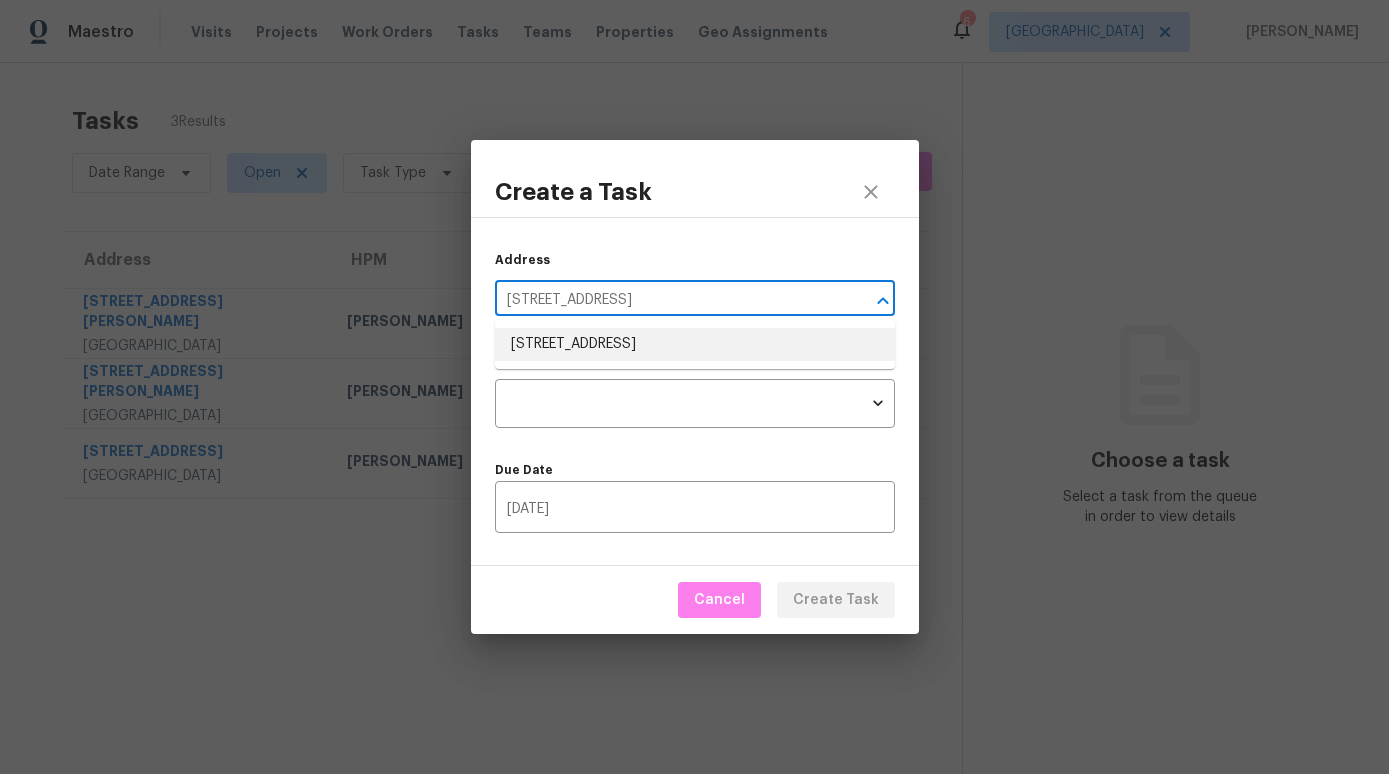 click on "[STREET_ADDRESS]" at bounding box center [695, 344] 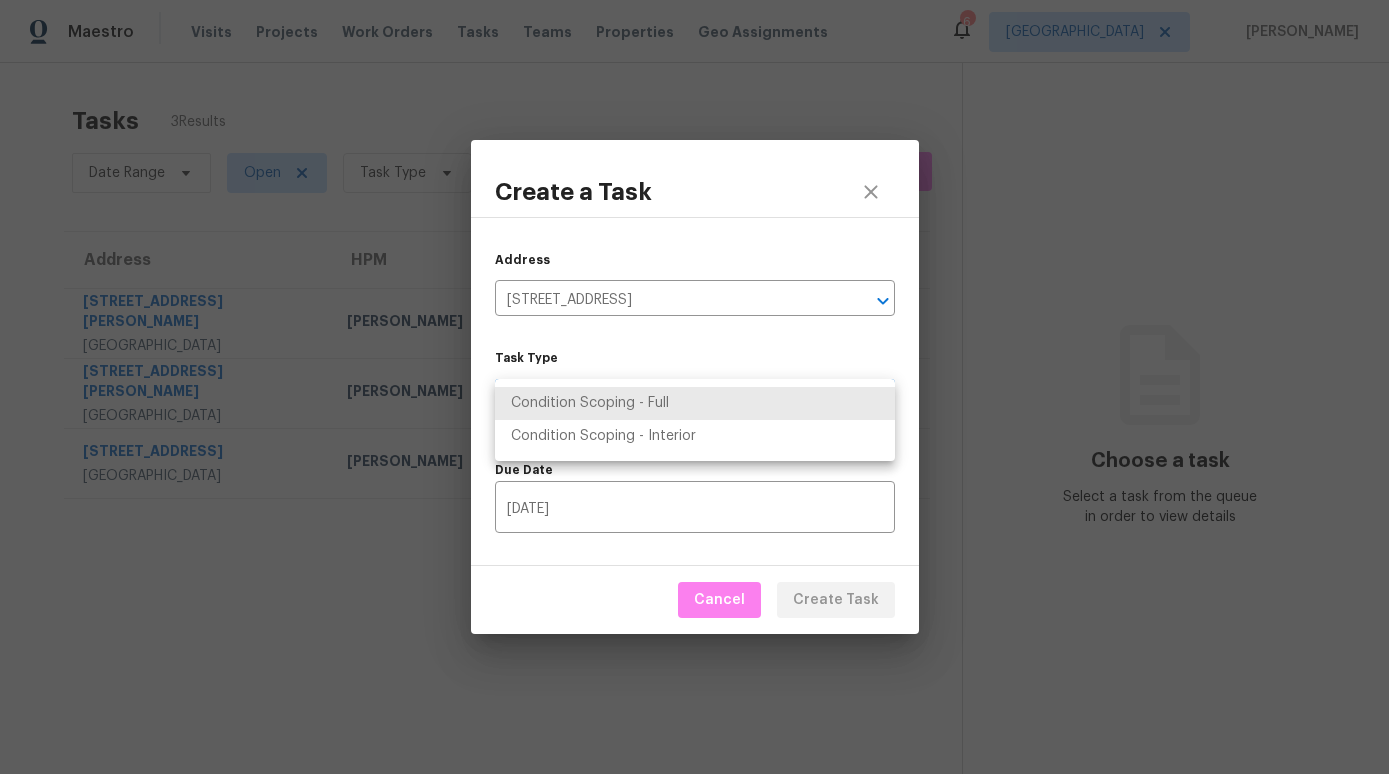 click on "Maestro Visits Projects Work Orders Tasks Teams Properties Geo Assignments 6 [GEOGRAPHIC_DATA] [PERSON_NAME] Tasks 3  Results Date Range Open Task Type Assignee ​ Create a Task Address HPM Type Assignee Due [STREET_ADDRESS][PERSON_NAME] [PERSON_NAME] Walk Proposed [PERSON_NAME] In Progress [DATE] 9:31am [STREET_ADDRESS][PERSON_NAME] [PERSON_NAME] Condition Scoping - Interior [PERSON_NAME] Not Started [DATE] 9:00am [STREET_ADDRESS] [PERSON_NAME] Condition Scoping - Interior [PERSON_NAME] Not Started [DATE] 9:00am Choose a task Select a task from the queue in order to view details
Create a Task Address [STREET_ADDRESS] ​ Task Type ​ Task Type Due Date [DATE] ​ Cancel Create Task Condition Scoping - Full Condition Scoping - Interior" at bounding box center (694, 387) 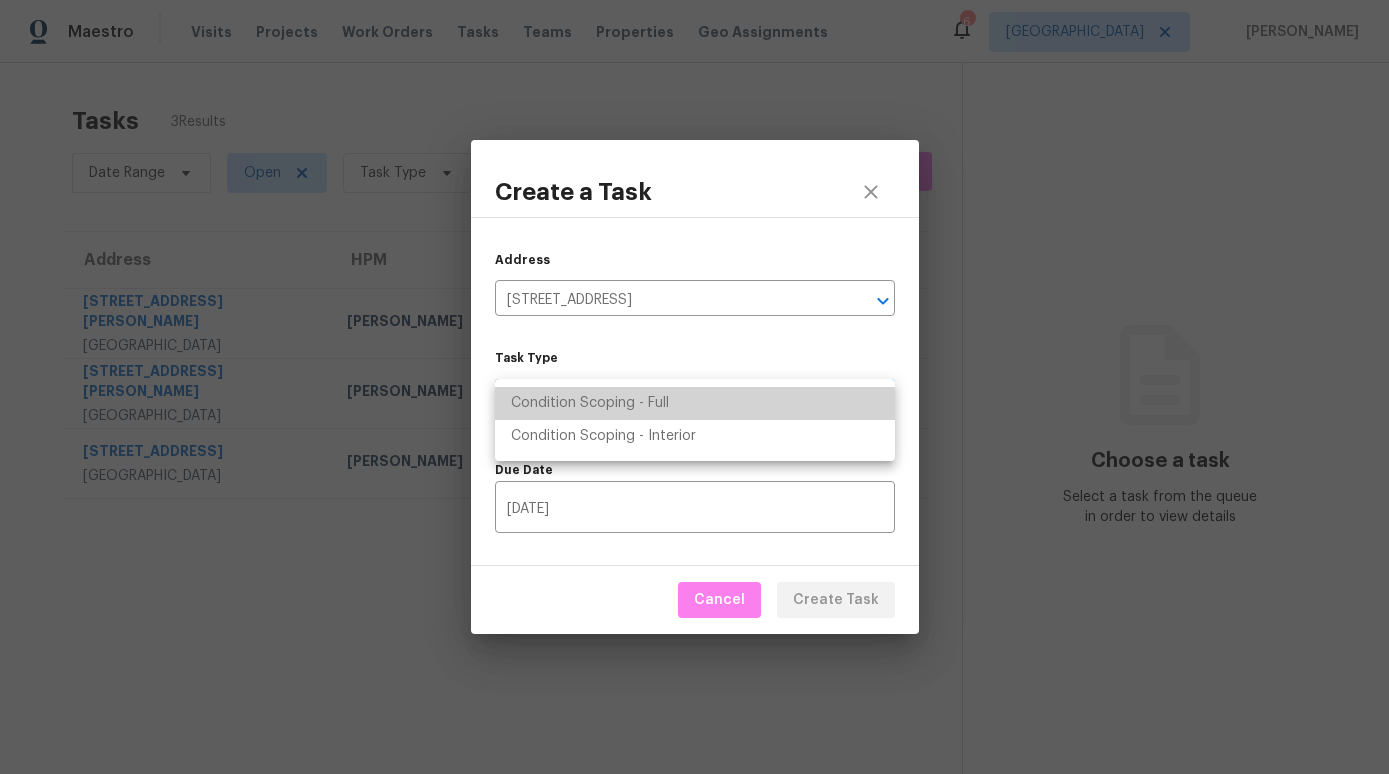 click on "Condition Scoping - Full" at bounding box center [695, 403] 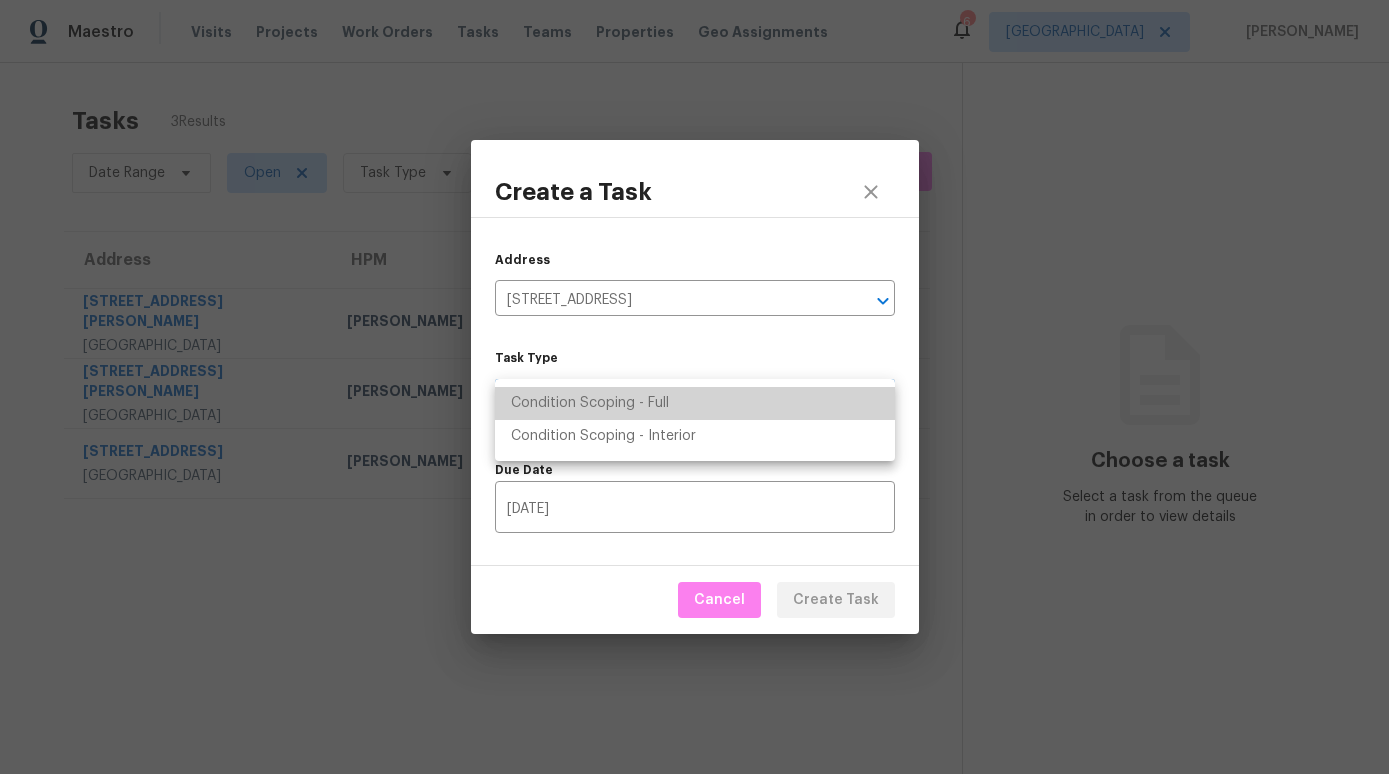 type on "virtual_full_assessment" 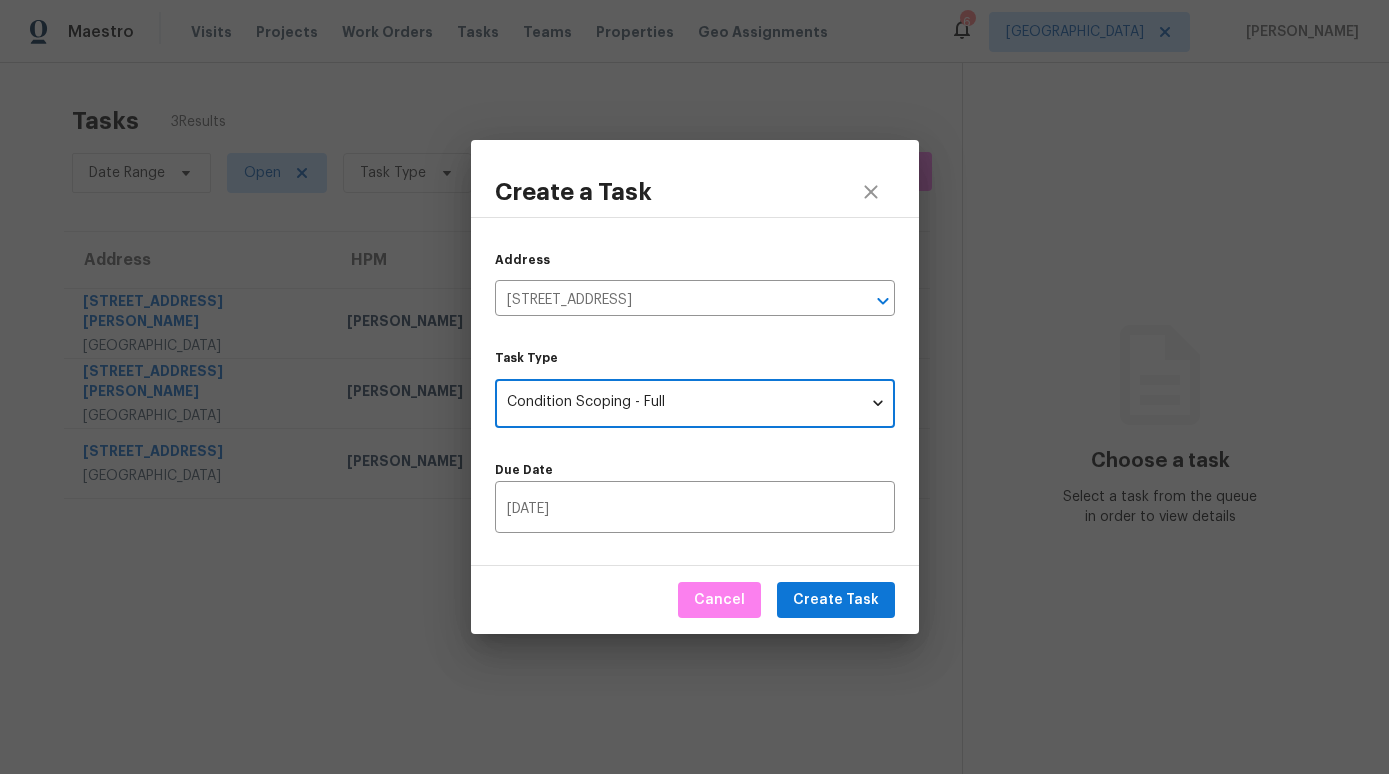 click on "Address [STREET_ADDRESS] ​ Task Type Condition Scoping - Full virtual_full_assessment Task Type Due Date [DATE] ​" at bounding box center (695, 391) 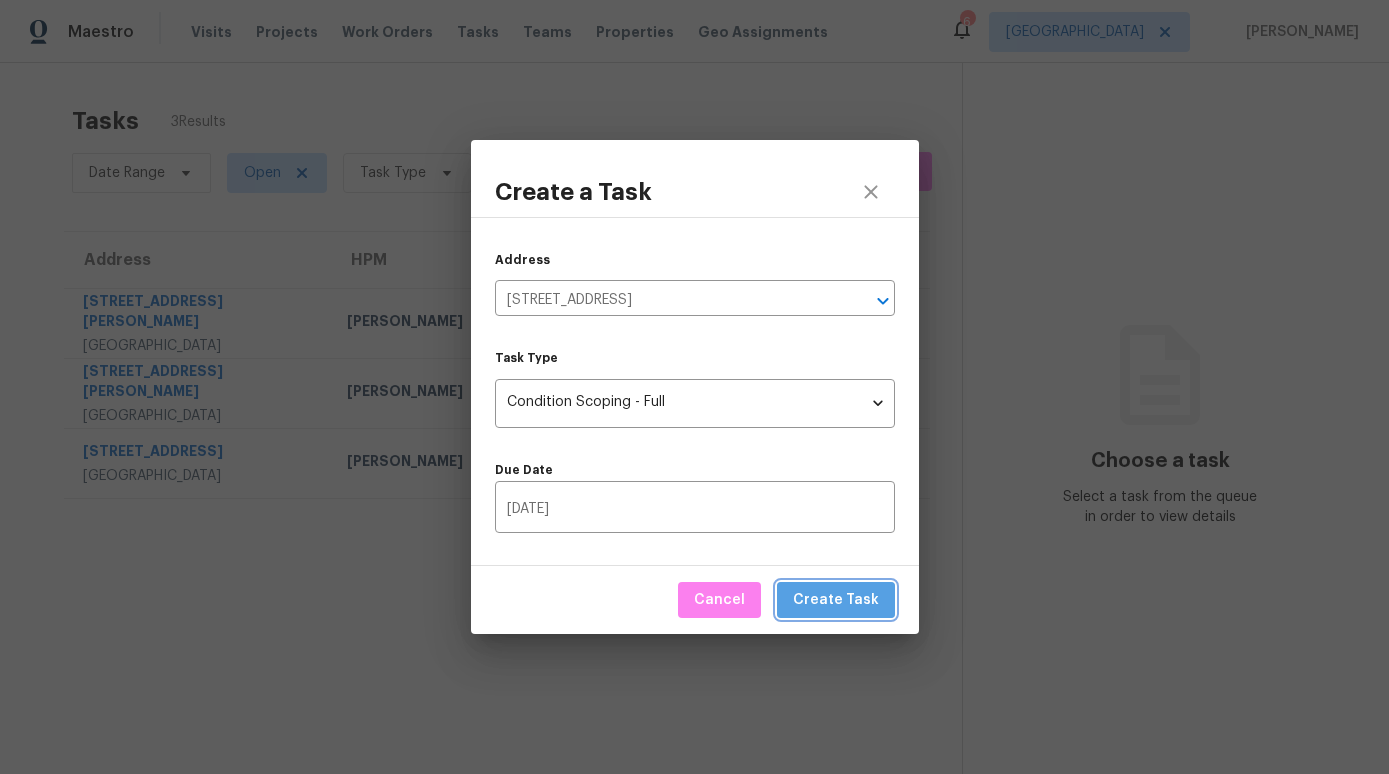 click on "Create Task" at bounding box center [836, 600] 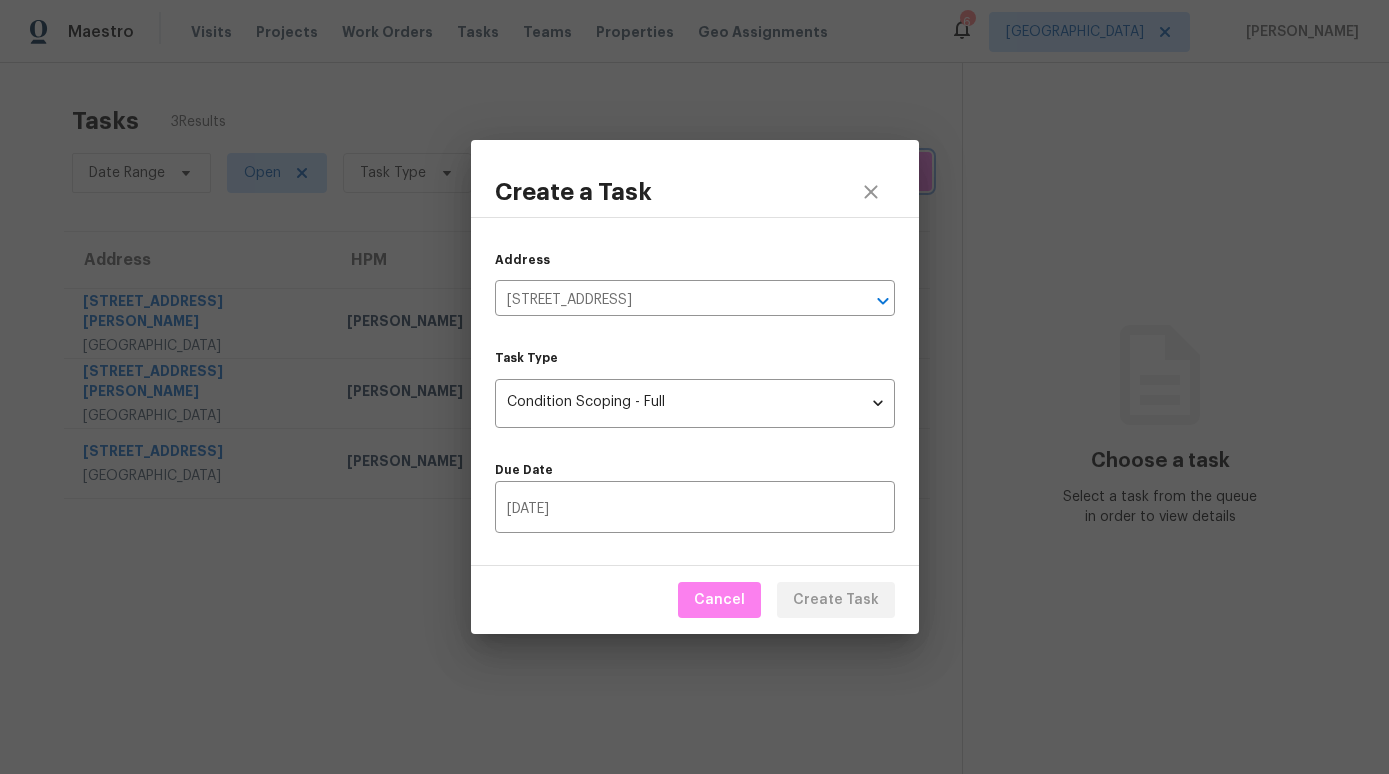 type 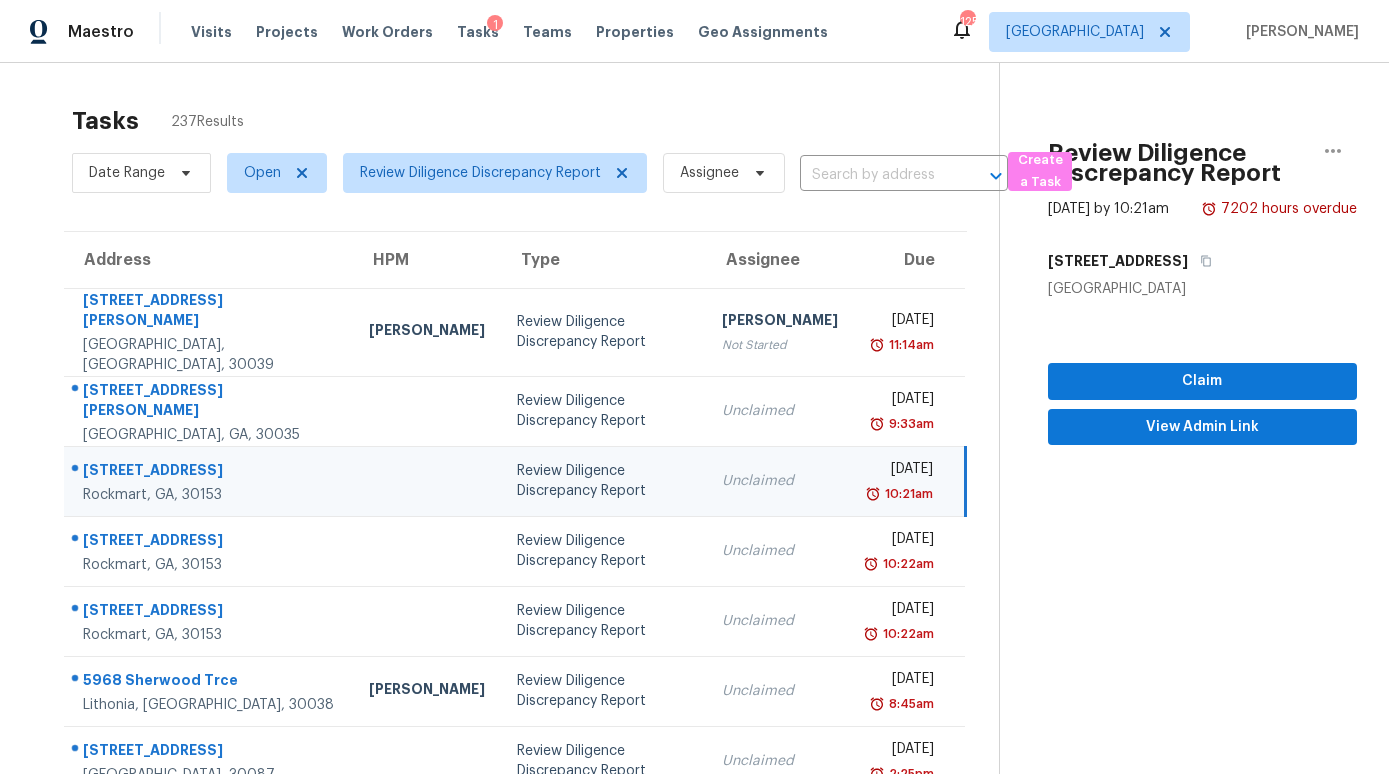 scroll, scrollTop: 0, scrollLeft: 0, axis: both 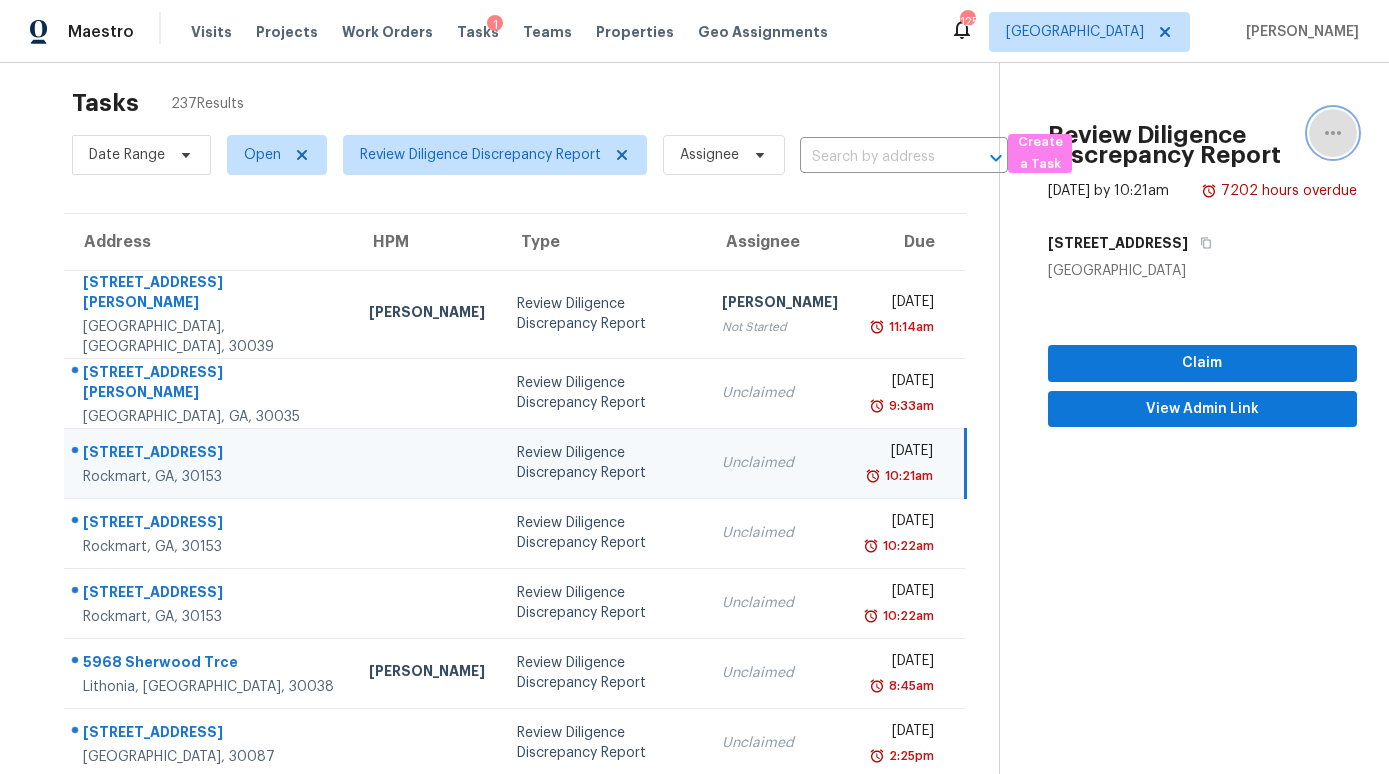 click 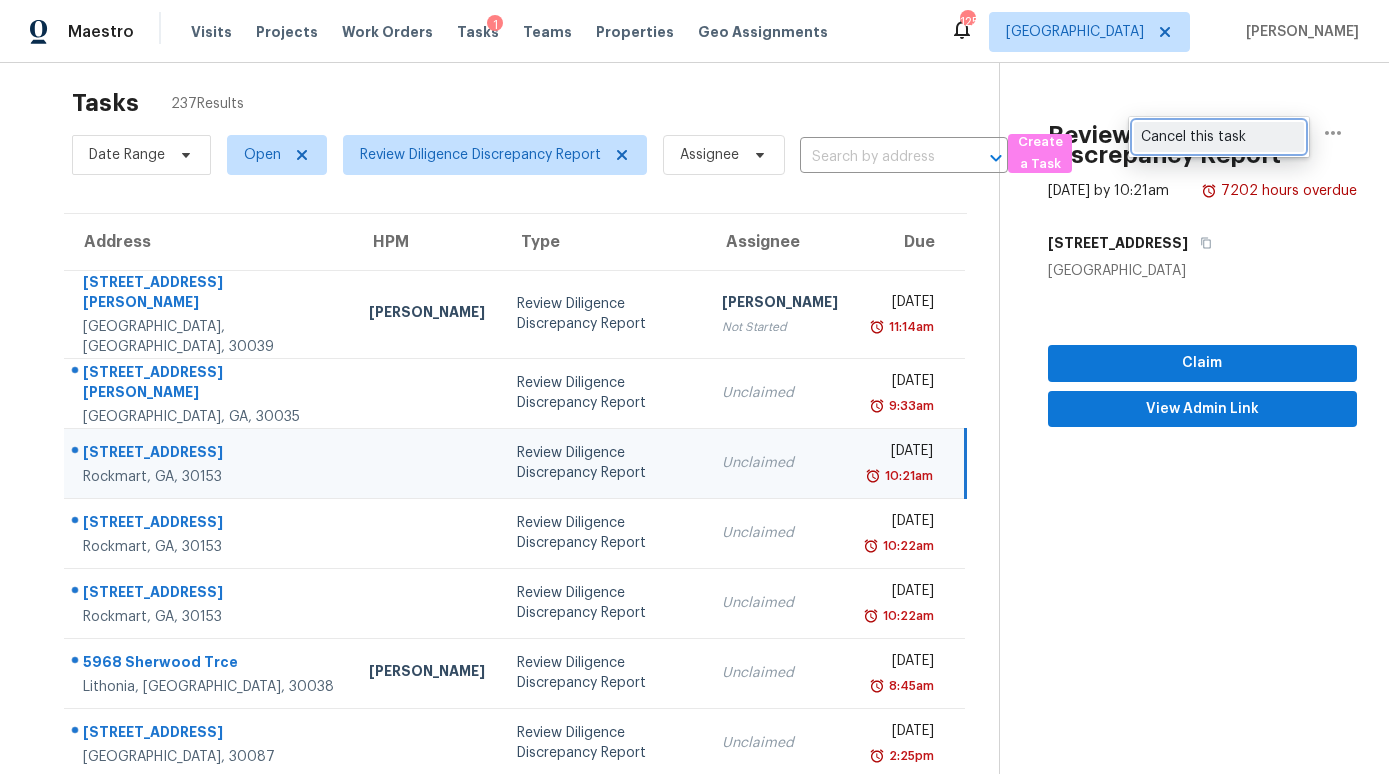 click on "Cancel this task" at bounding box center (1219, 137) 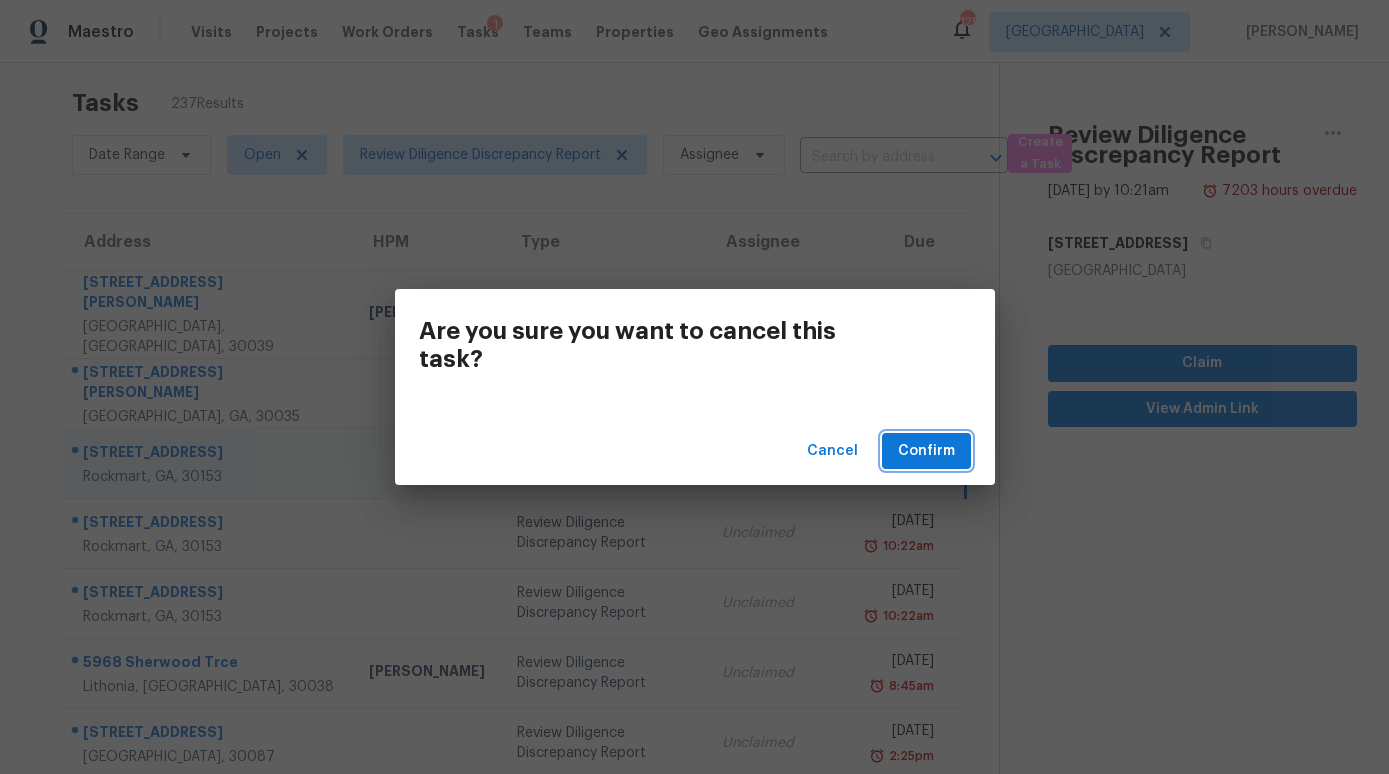 click on "Confirm" at bounding box center (926, 451) 